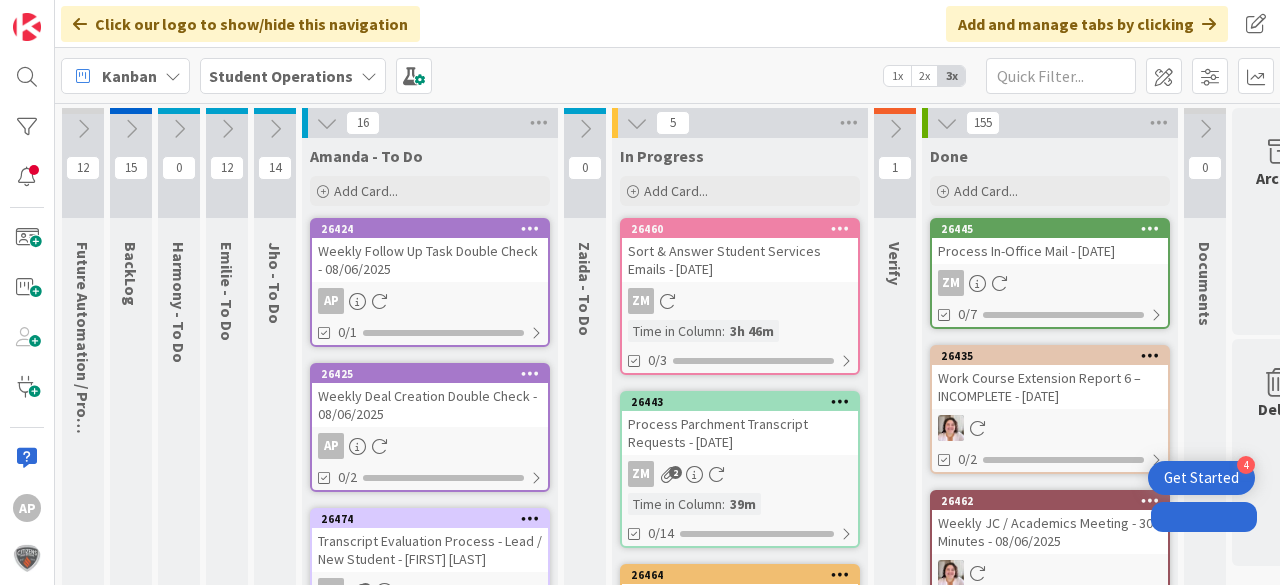 scroll, scrollTop: 0, scrollLeft: 0, axis: both 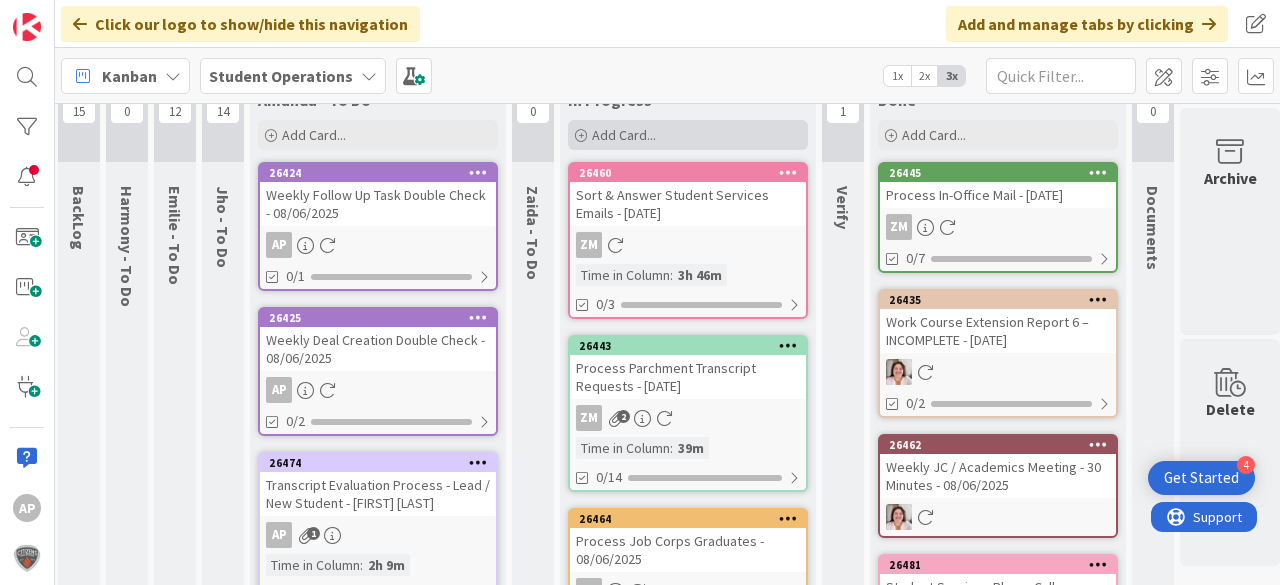 click on "Add Card..." at bounding box center [688, 135] 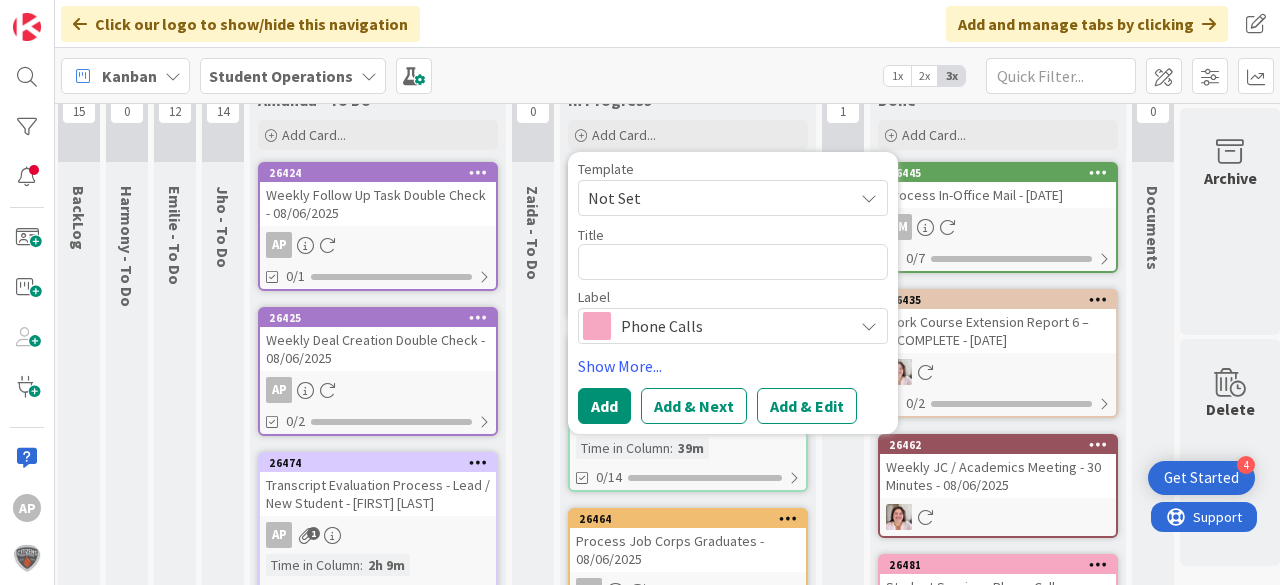click on "Not Set" at bounding box center (713, 198) 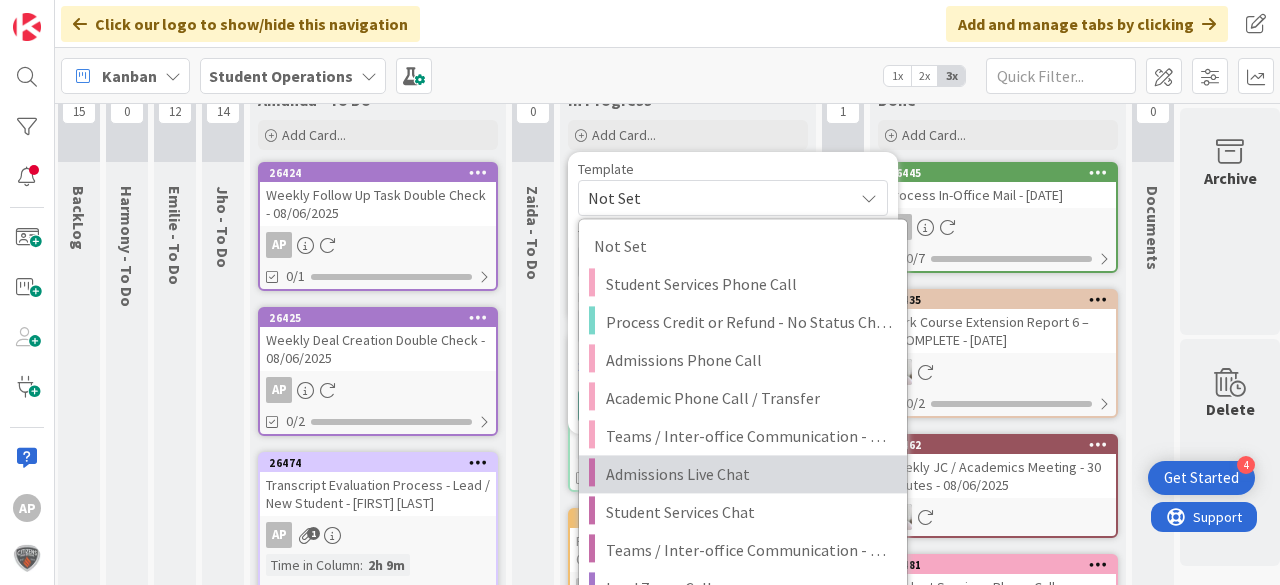 scroll, scrollTop: 136, scrollLeft: 52, axis: both 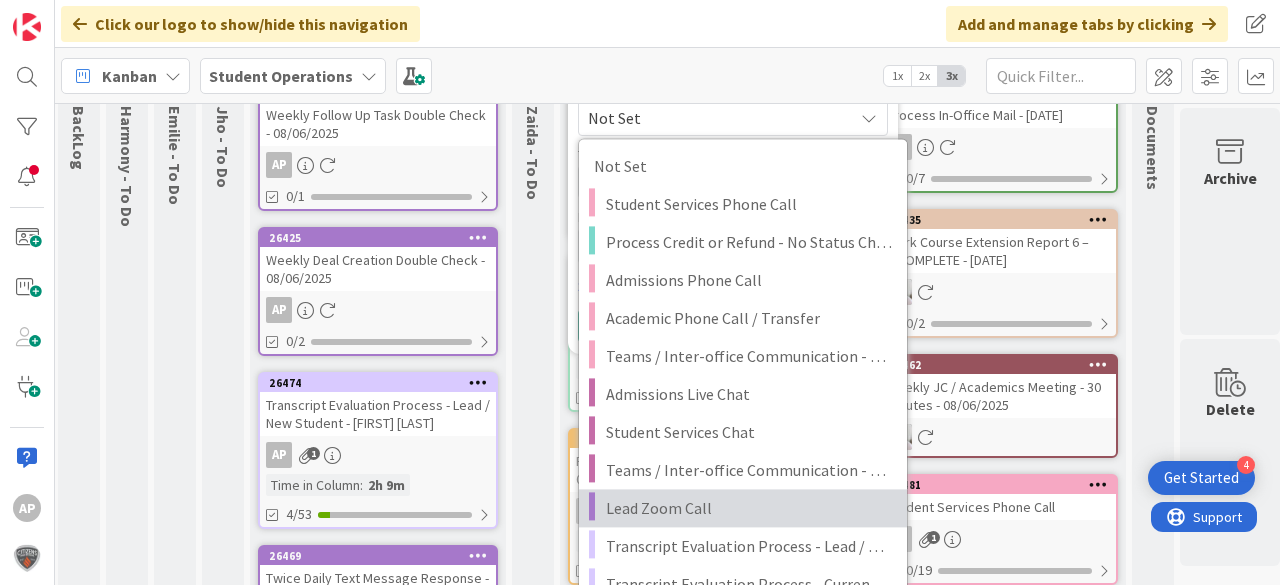 click on "Lead Zoom Call" at bounding box center [749, 508] 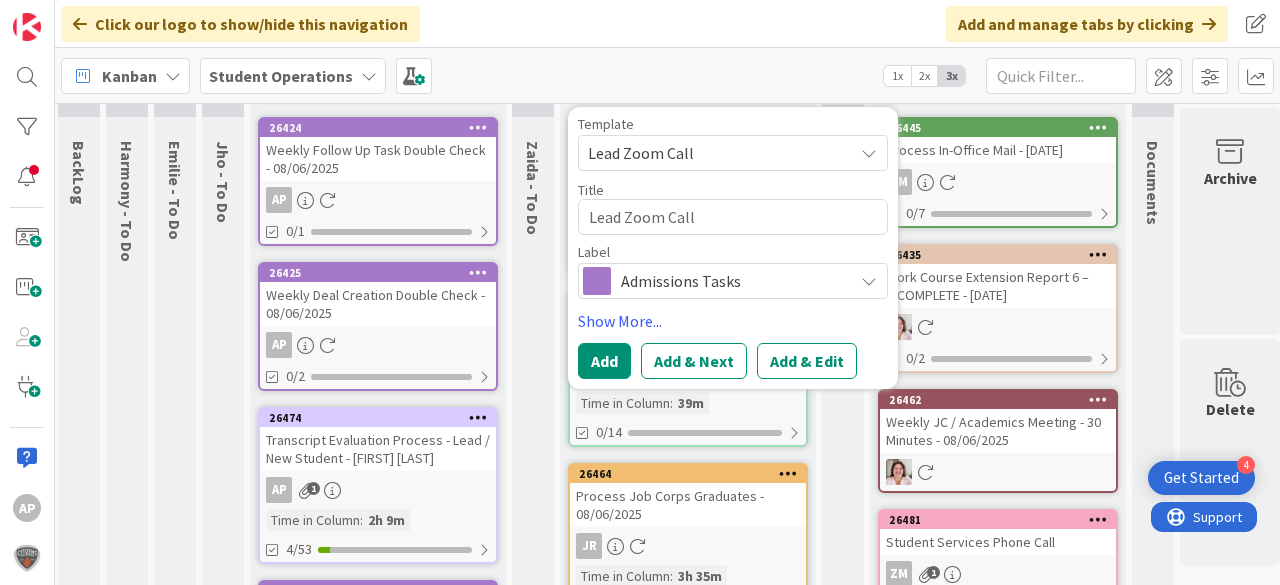 scroll, scrollTop: 0, scrollLeft: 52, axis: horizontal 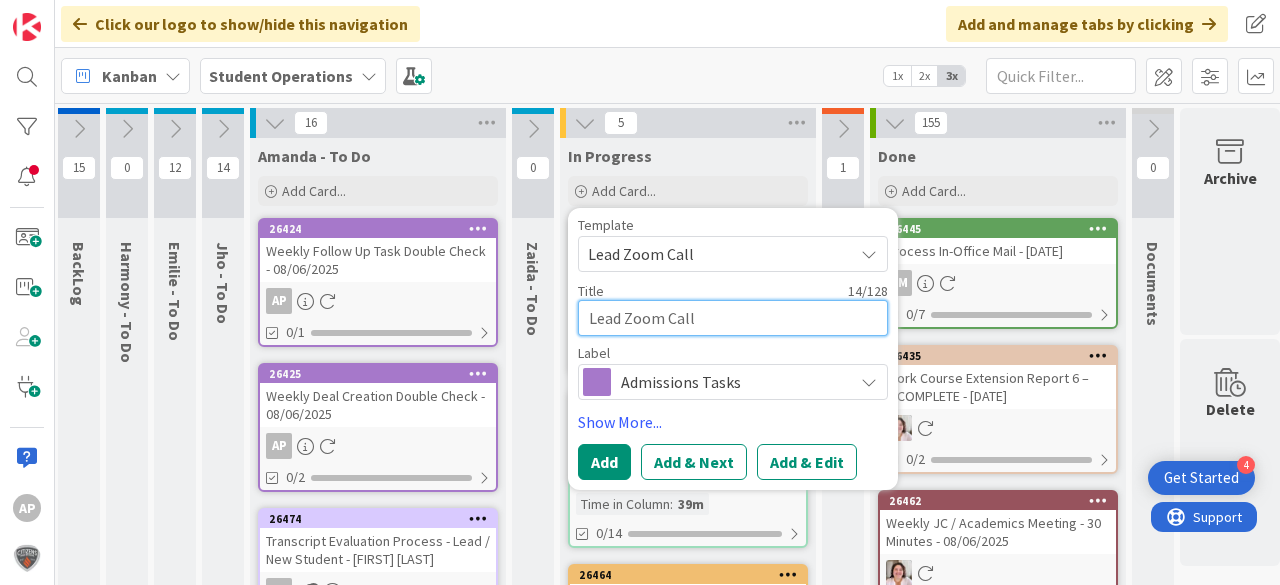 click on "Lead Zoom Call" at bounding box center [733, 318] 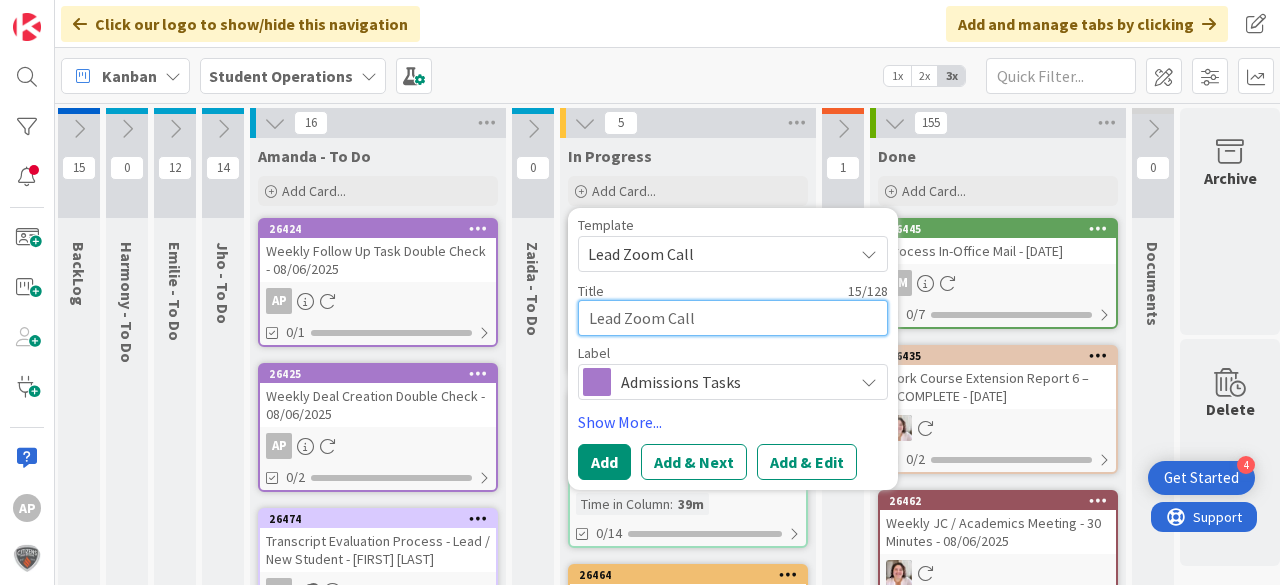 type on "Lead Zoom Call -" 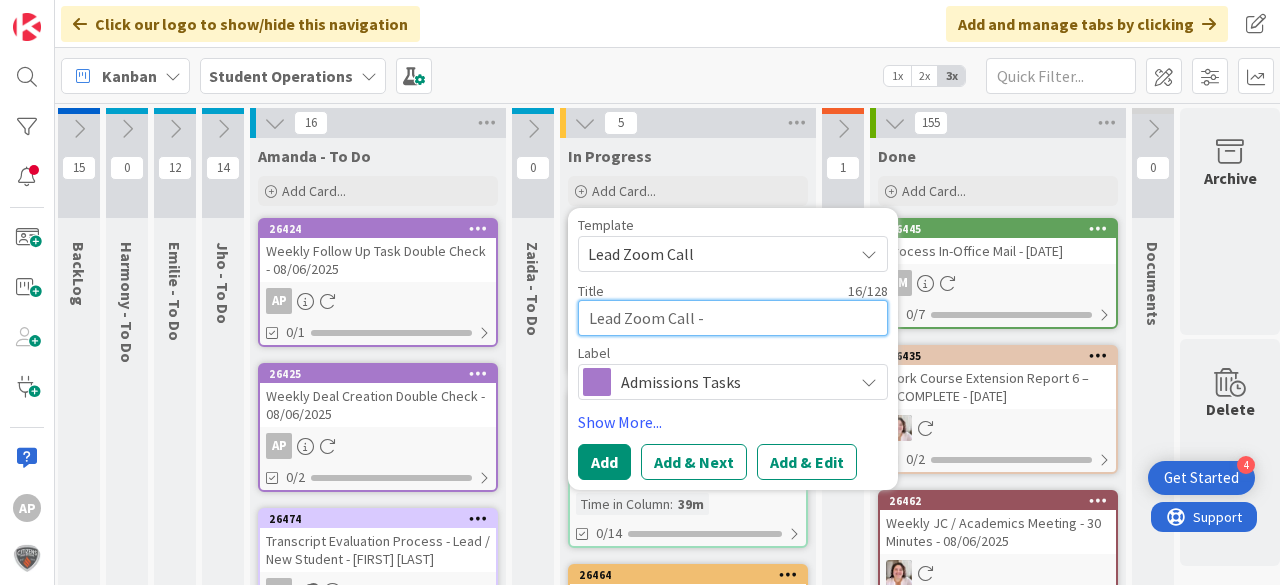 type on "Lead Zoom Call -" 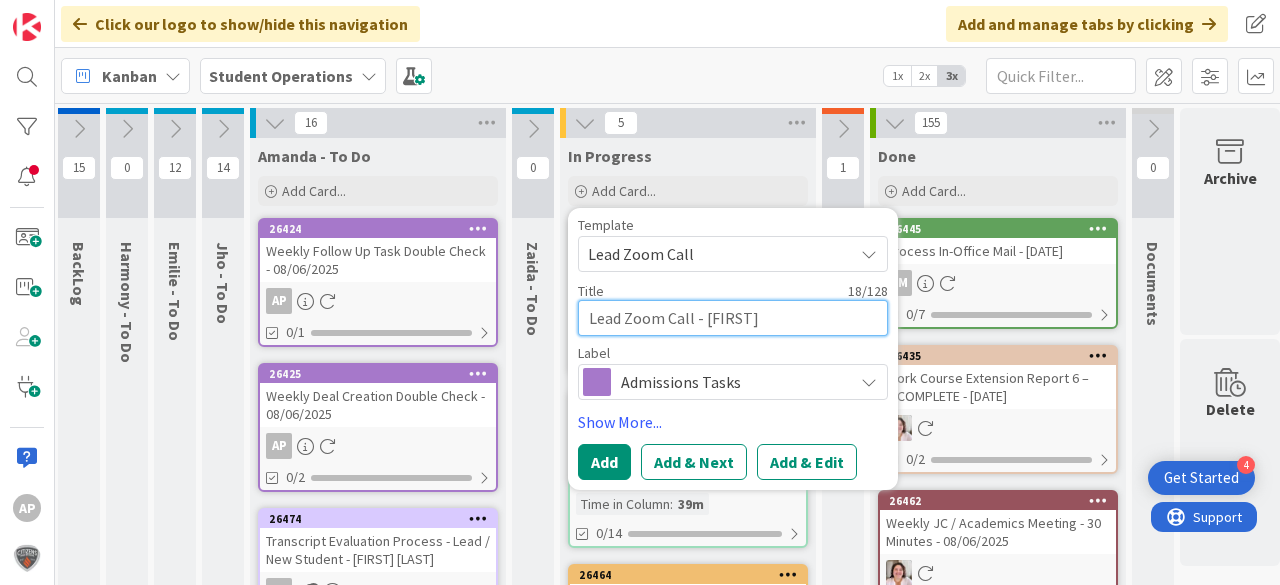 type on "Lead Zoom Call - [FIRST]" 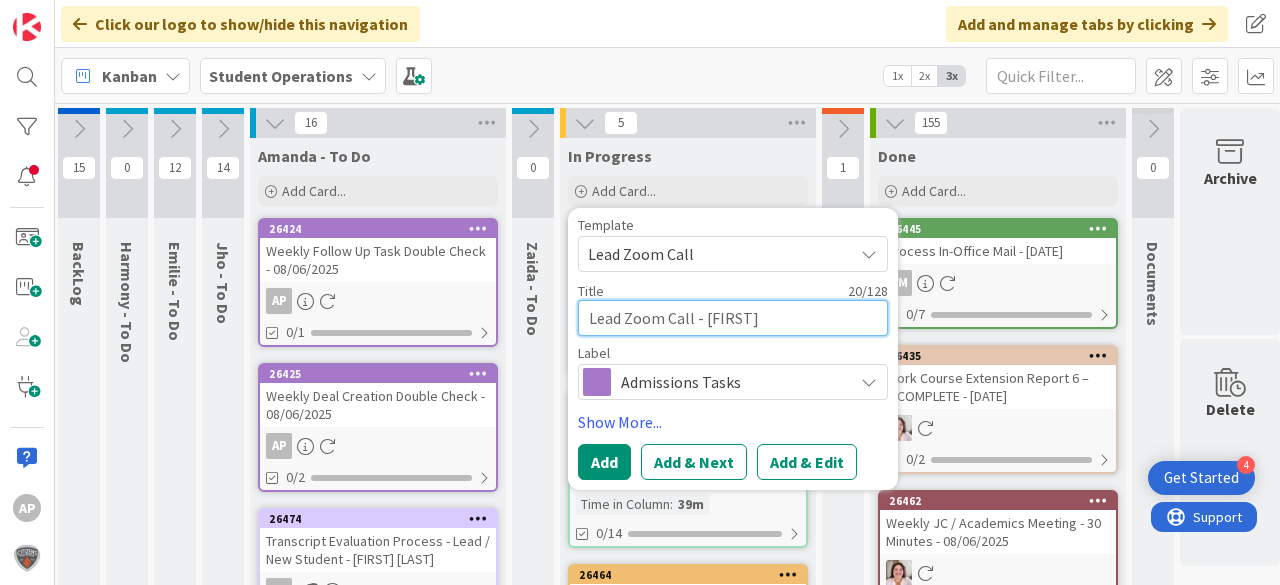 type on "Lead Zoom Call - [FIRST]" 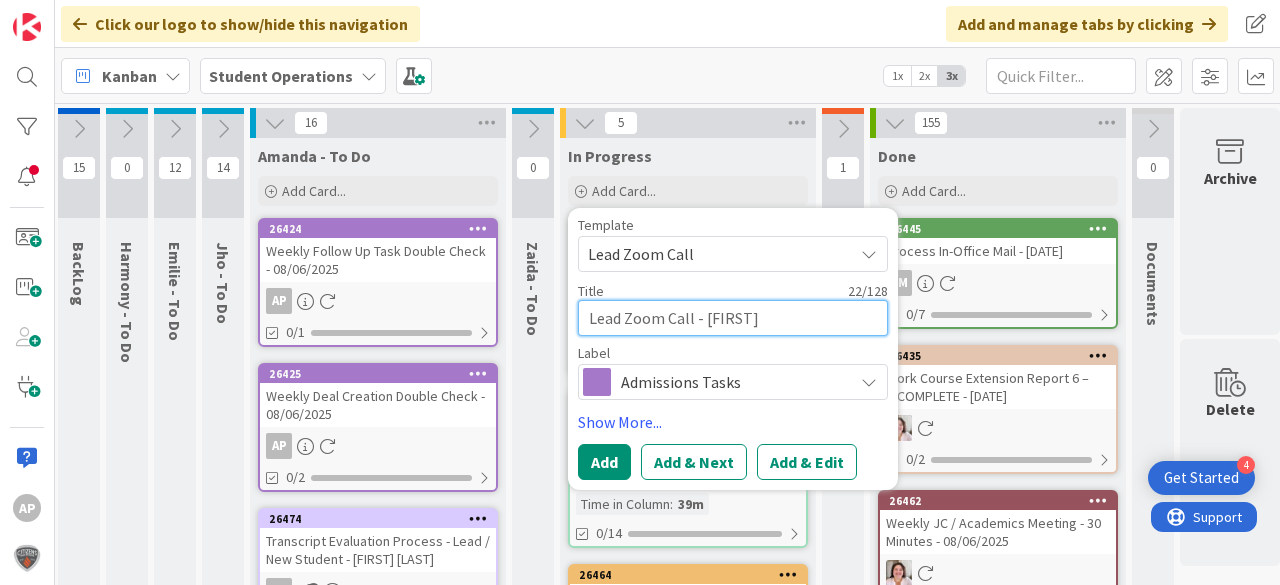 type on "Lead Zoom Call - [FIRST]" 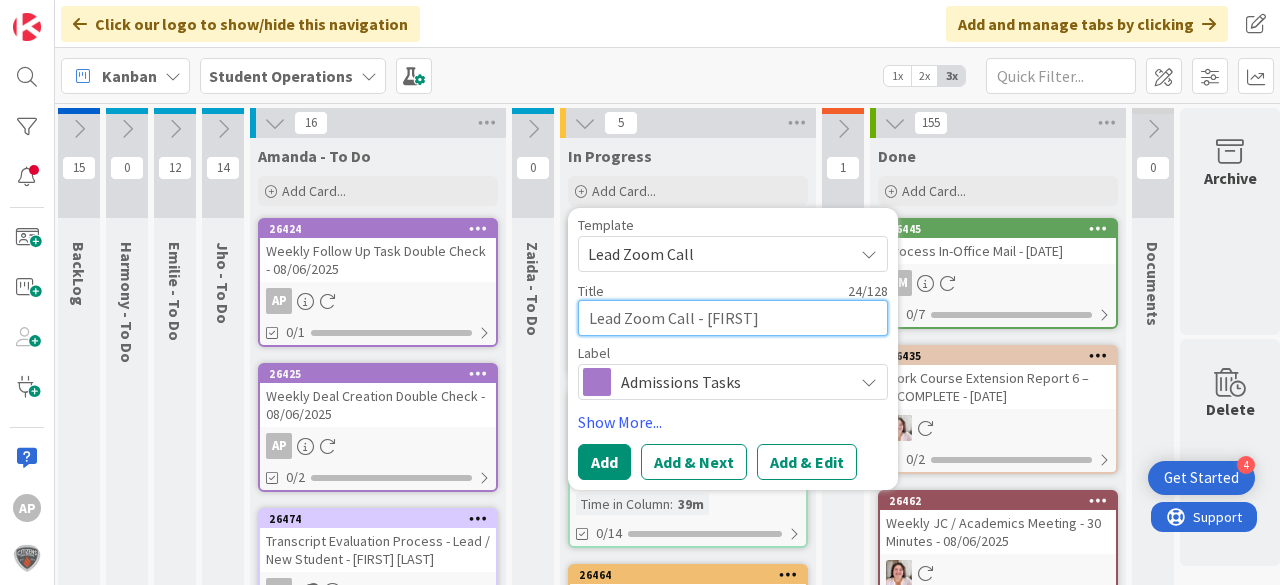 type on "Lead Zoom Call - [FIRST] [LAST]" 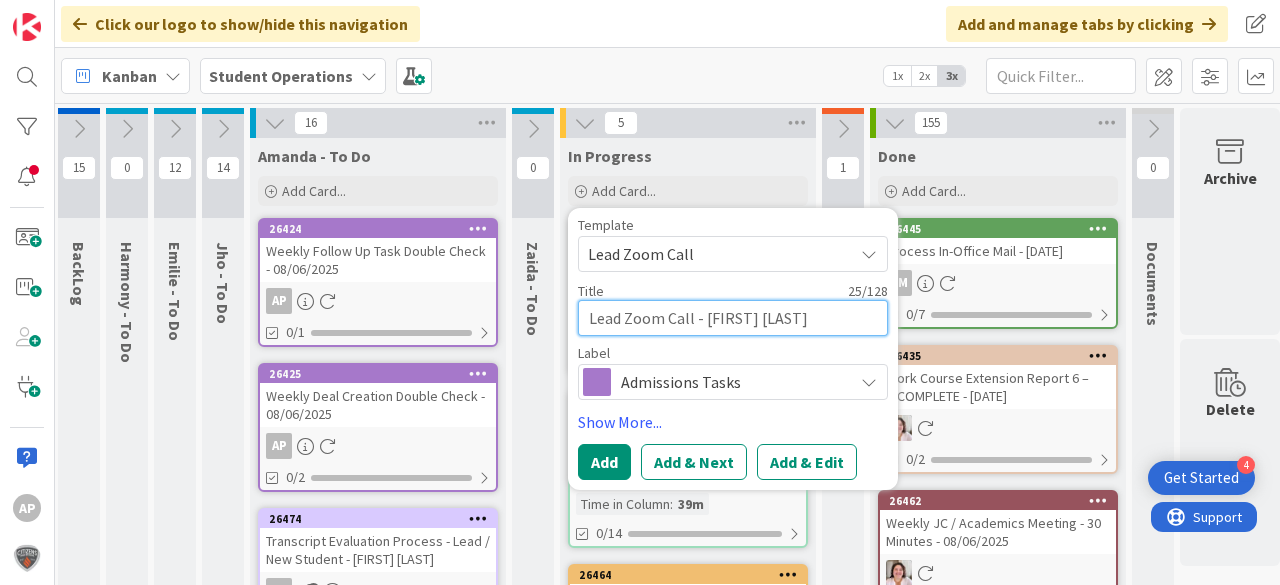 type on "Lead Zoom Call - [FIRST] [LAST]" 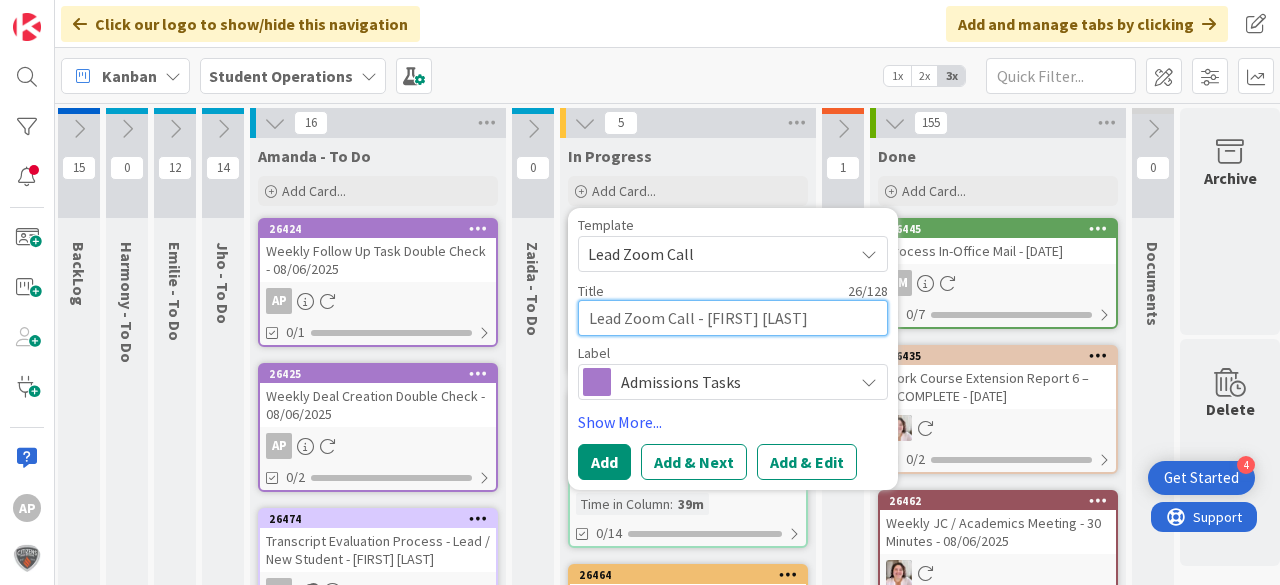 type on "Lead Zoom Call - [FIRST] [LAST]" 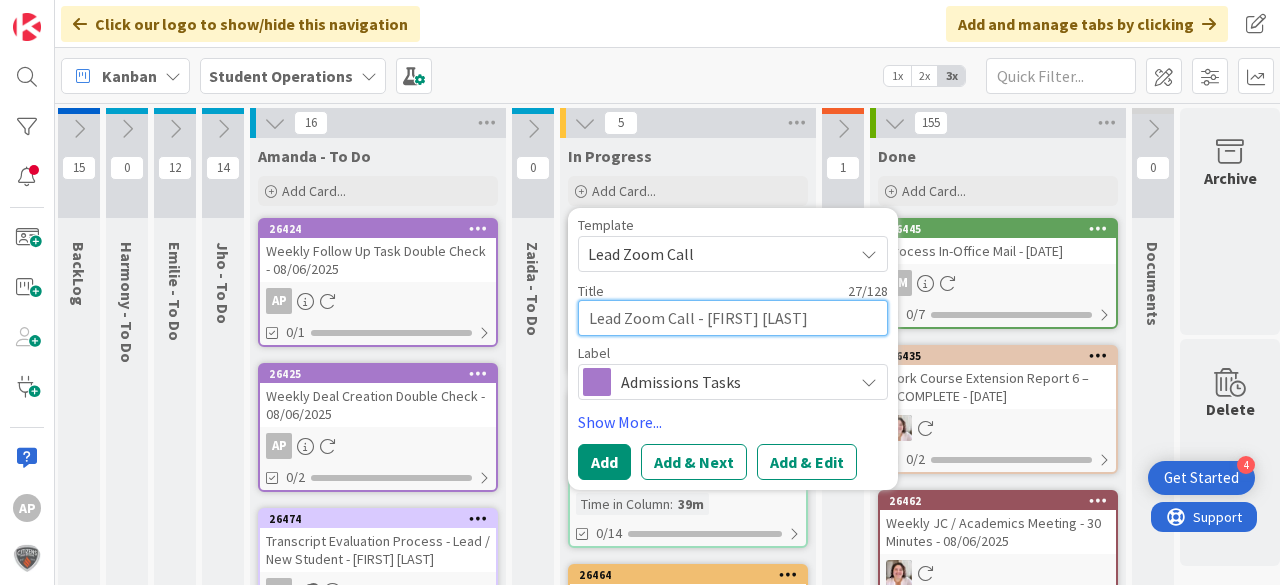 type on "Lead Zoom Call - [FIRST] [LAST]" 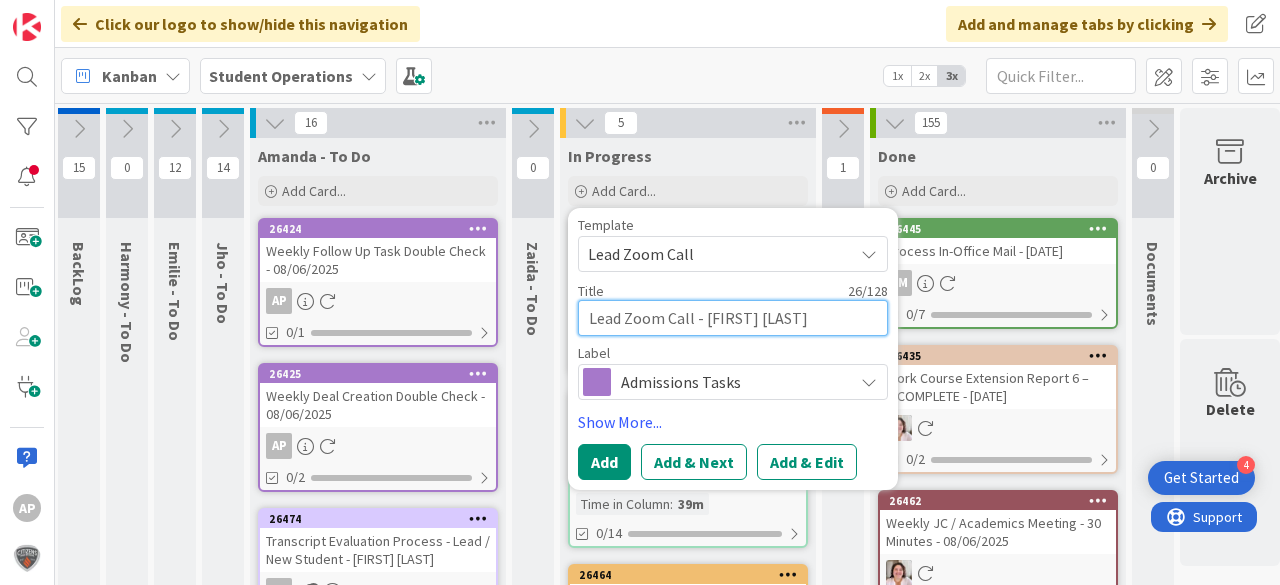 type on "Lead Zoom Call - [FIRST] [LAST]" 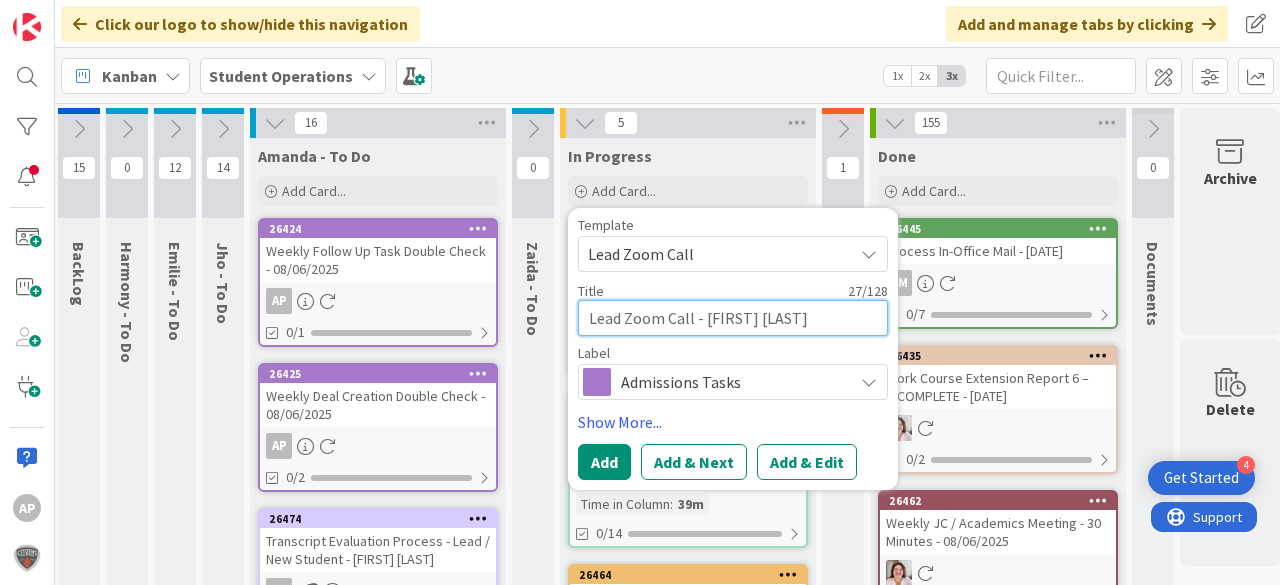 type on "Lead Zoom Call - [FIRST] [LAST]" 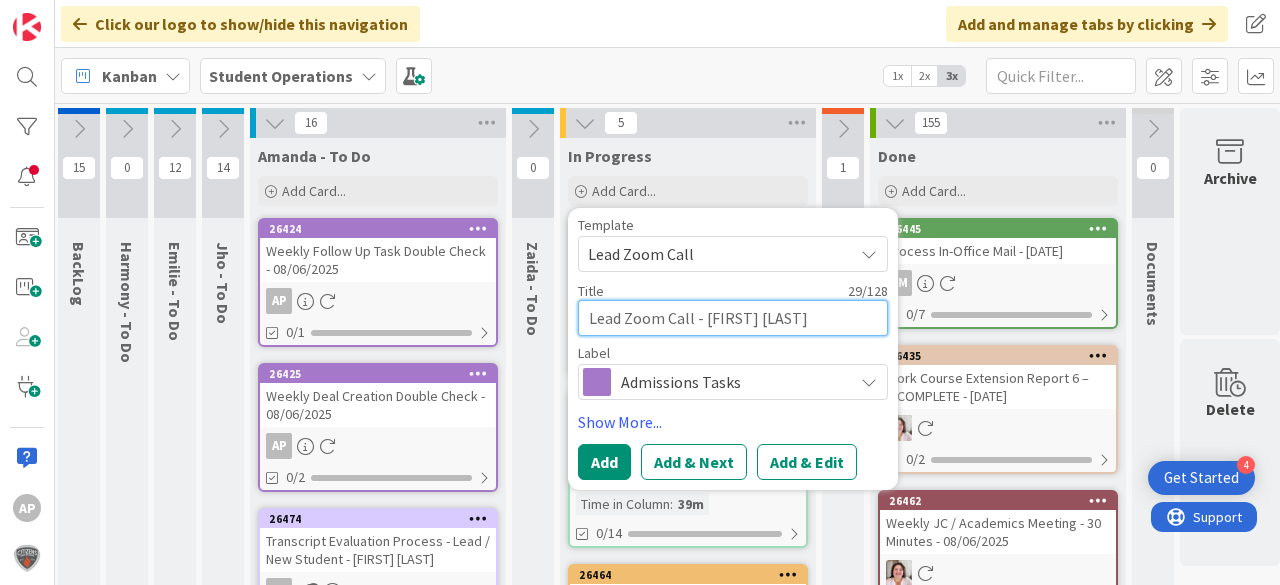 type on "Lead Zoom Call - [FIRST] [LAST]" 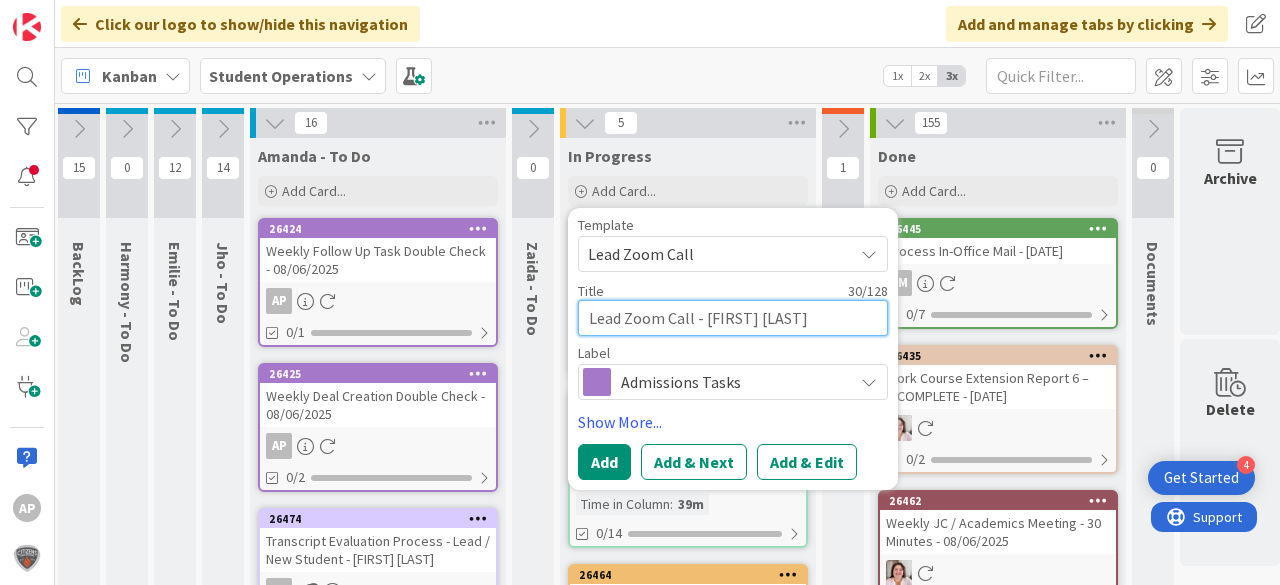 type on "Lead Zoom Call - [FIRST] [LAST]" 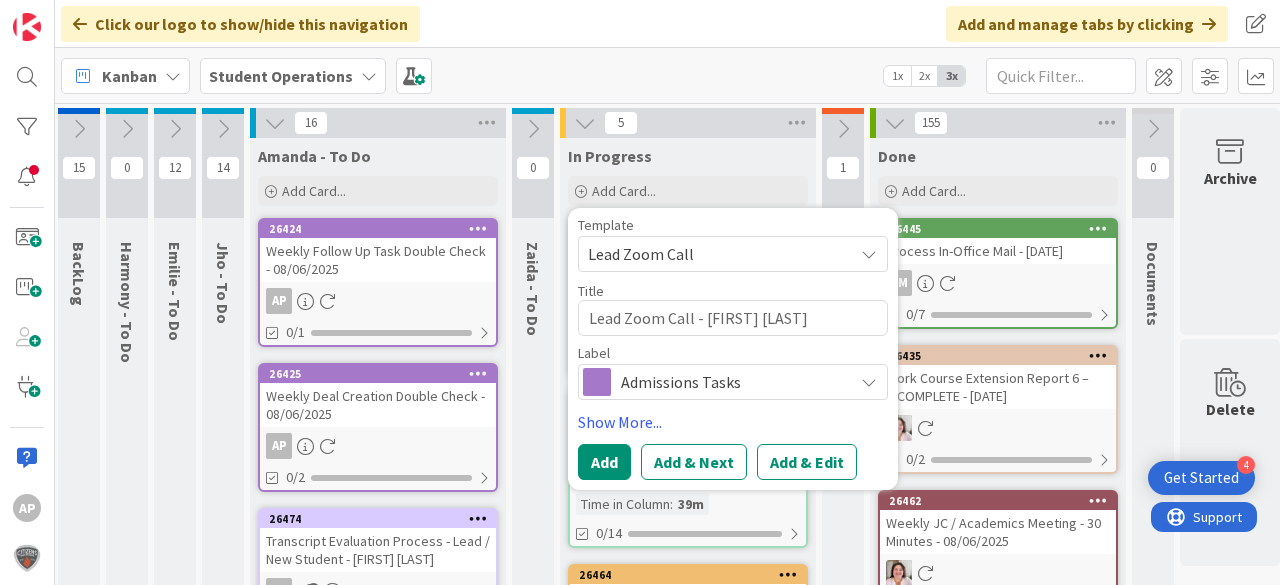 click on "Template Lead Zoom Call Not Set Student Services Phone Call Process Credit or Refund - No Status Change Admissions Phone Call  Academic Phone Call / Transfer Teams / Inter-office Communication - Call Admissions Live Chat Student Services Chat Teams / Inter-office Communication - Chat Lead Zoom Call Transcript Evaluation Process - Lead / New Student Transcript Evaluation Process - Current Student Status Change - Academic Dismissal Retention Activity (Lead thru Provisional) Retention Activity (Active thru Graduate) Process Education/Employment Verification Requests Opt Out Forms Work Extension Report 1 - Active (16 Wk) Work Course Extension Report 2 – ACTIVE_X1 (20 Wk) Work Course Extension Report 3 – EXPIRED_X1  Work Course Extension Report 4 – ACTIVE_X2 Work Course Extension Report 5 – EXPIRED_X2 Work Course Extension Report 6 – INCOMPLETE Academic Success Plan Forms (Expired_X1) Audit New Students & Readmits Completed Dual Credit Course Report Completed Individual Course Review  Weekly LOA Review ." at bounding box center [733, 349] 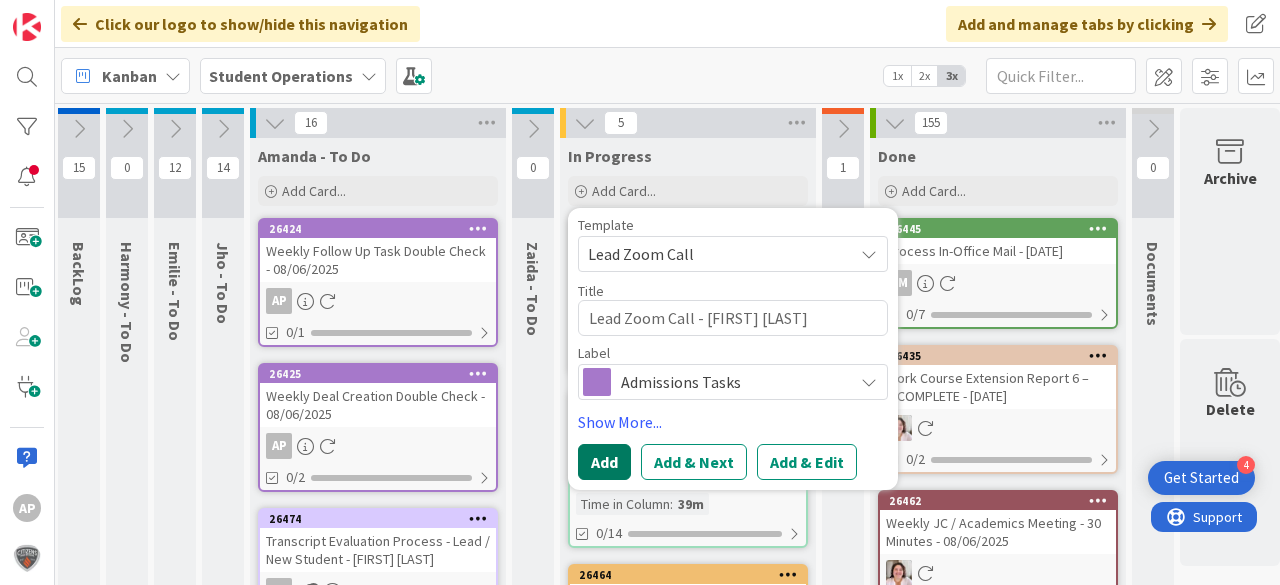 click on "Add" at bounding box center (604, 462) 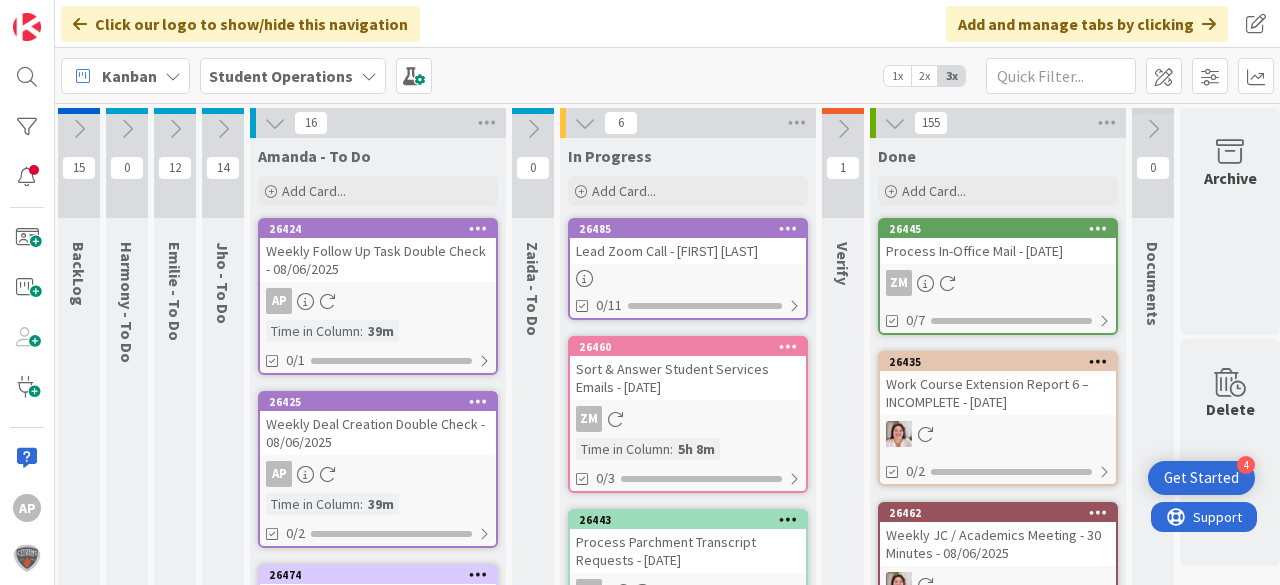 click at bounding box center [688, 278] 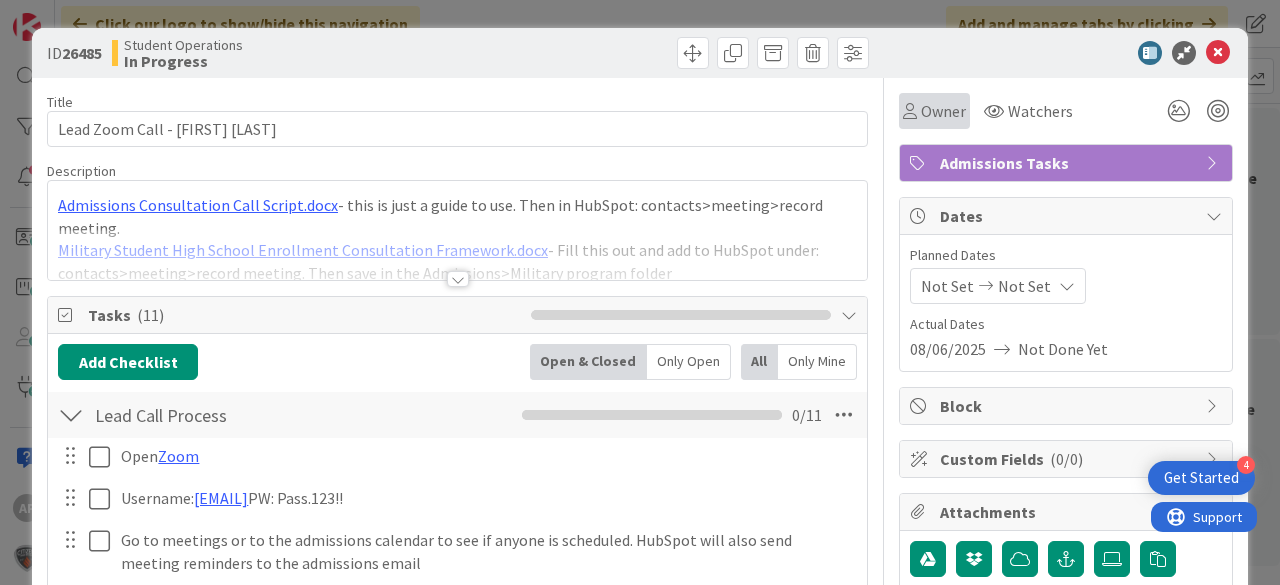 click on "Owner" at bounding box center [943, 111] 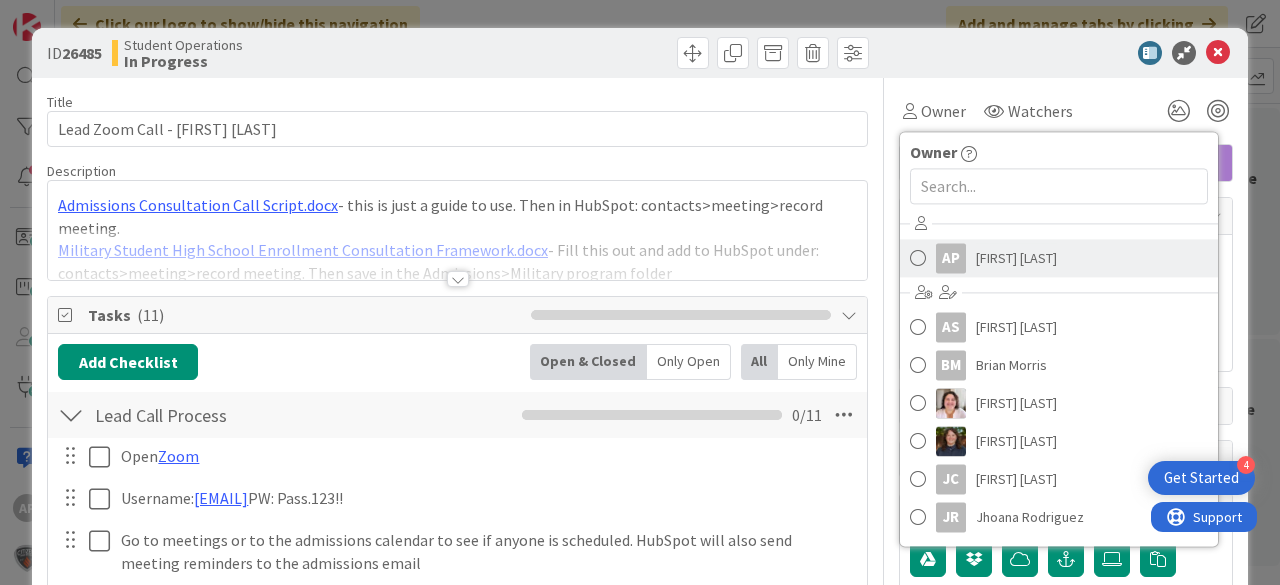 click on "[FIRST] [LAST]" at bounding box center (1016, 258) 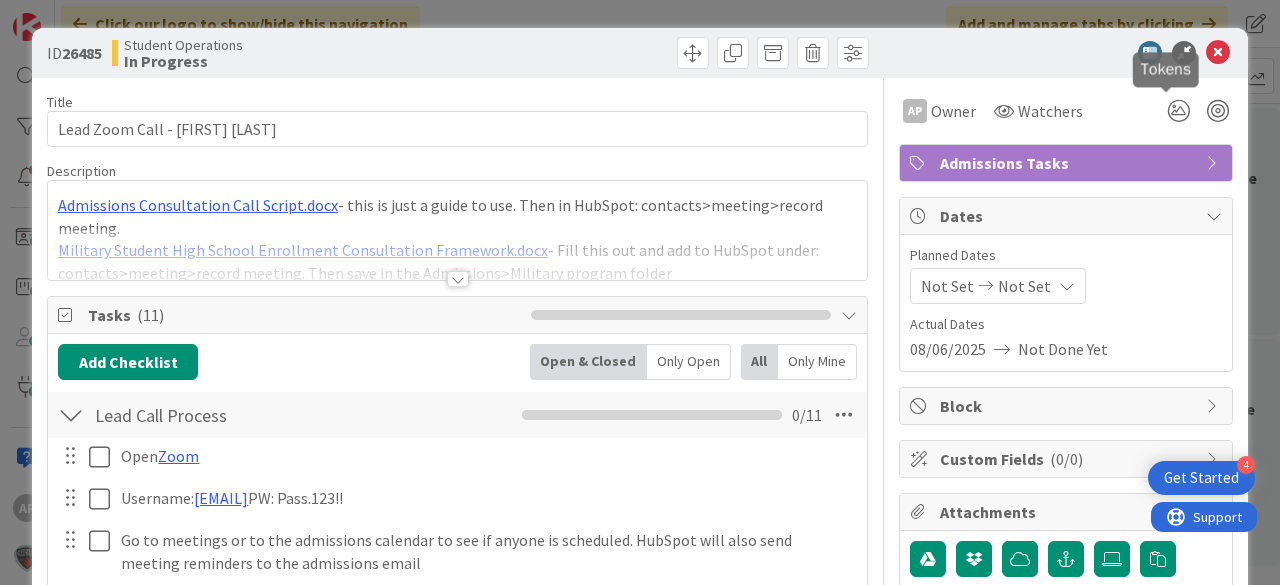 scroll, scrollTop: 0, scrollLeft: 0, axis: both 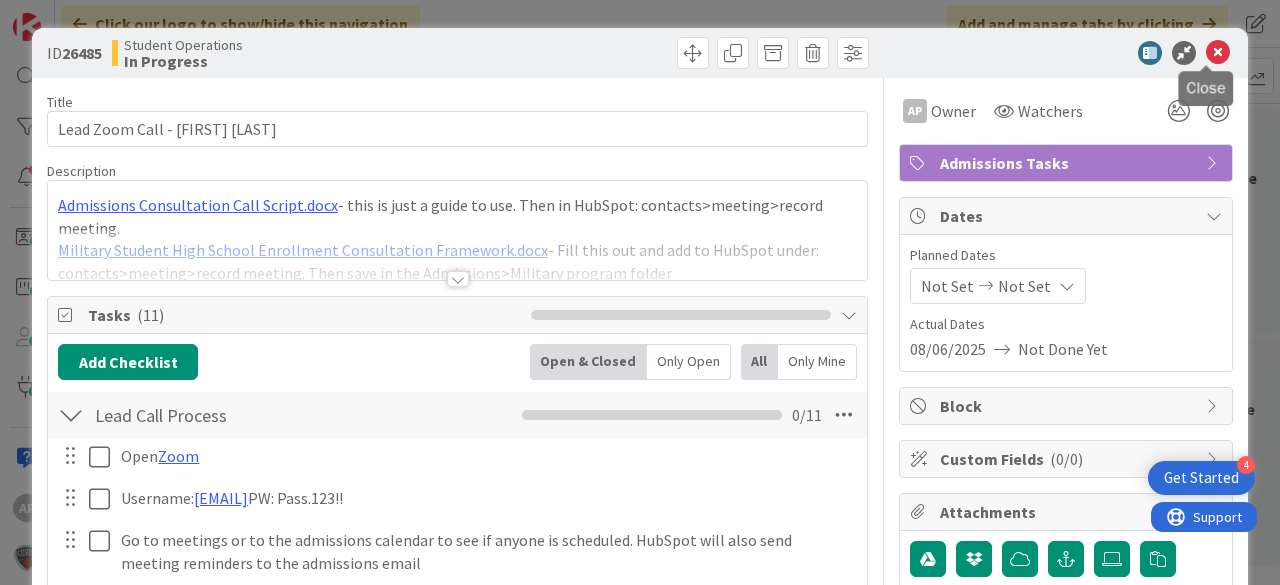 click at bounding box center [1218, 53] 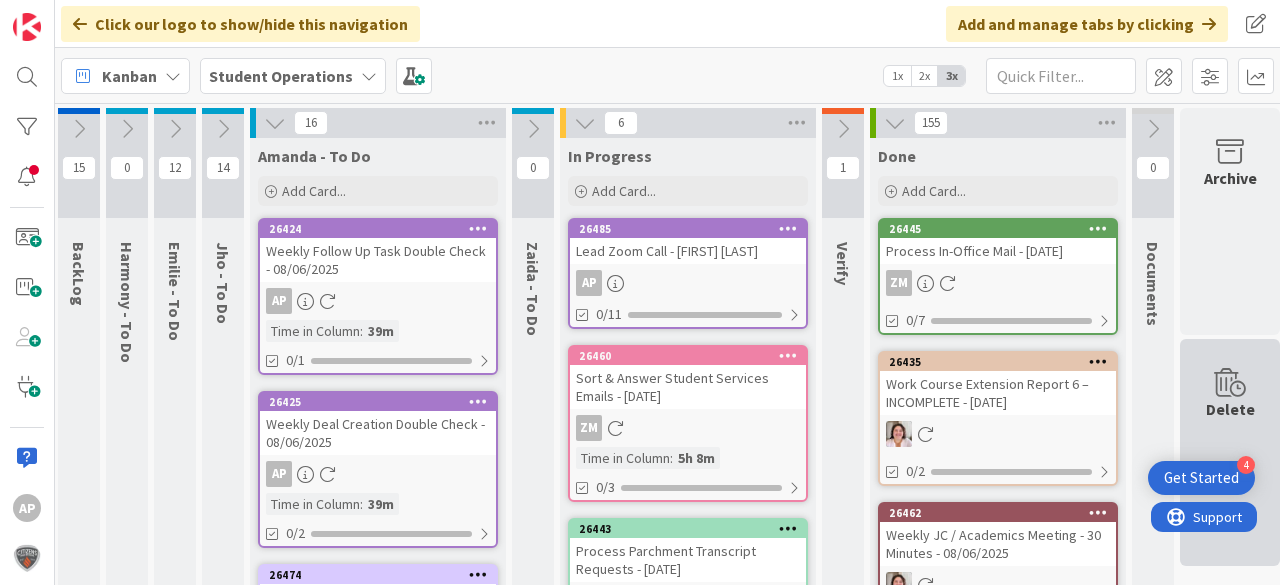 scroll, scrollTop: 0, scrollLeft: 0, axis: both 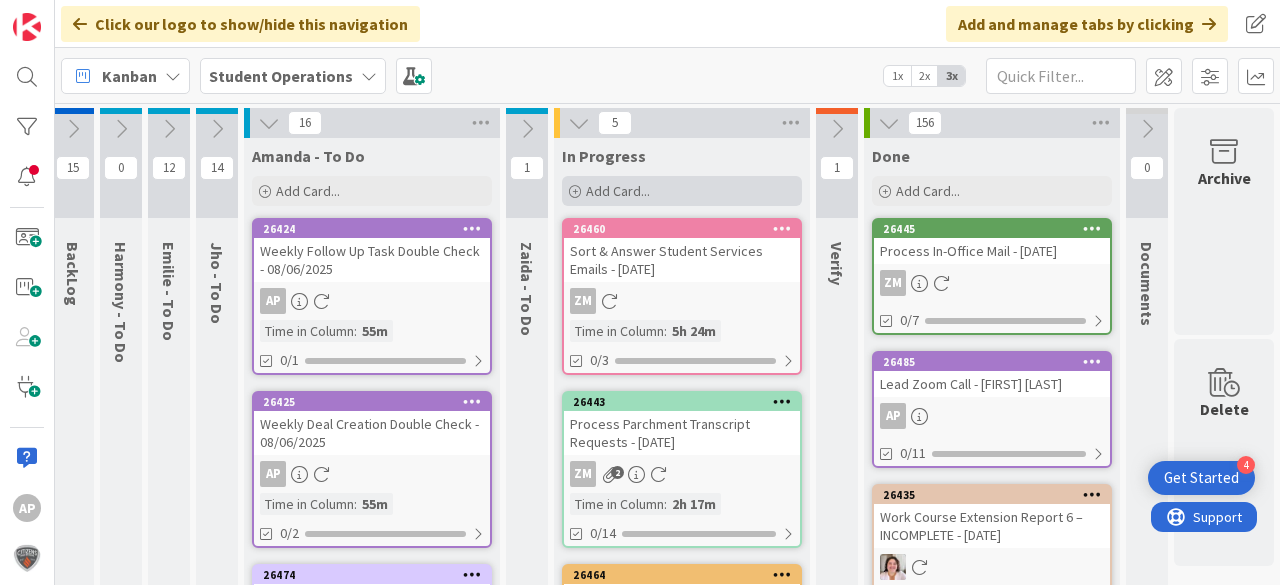 click on "Add Card..." at bounding box center [618, 191] 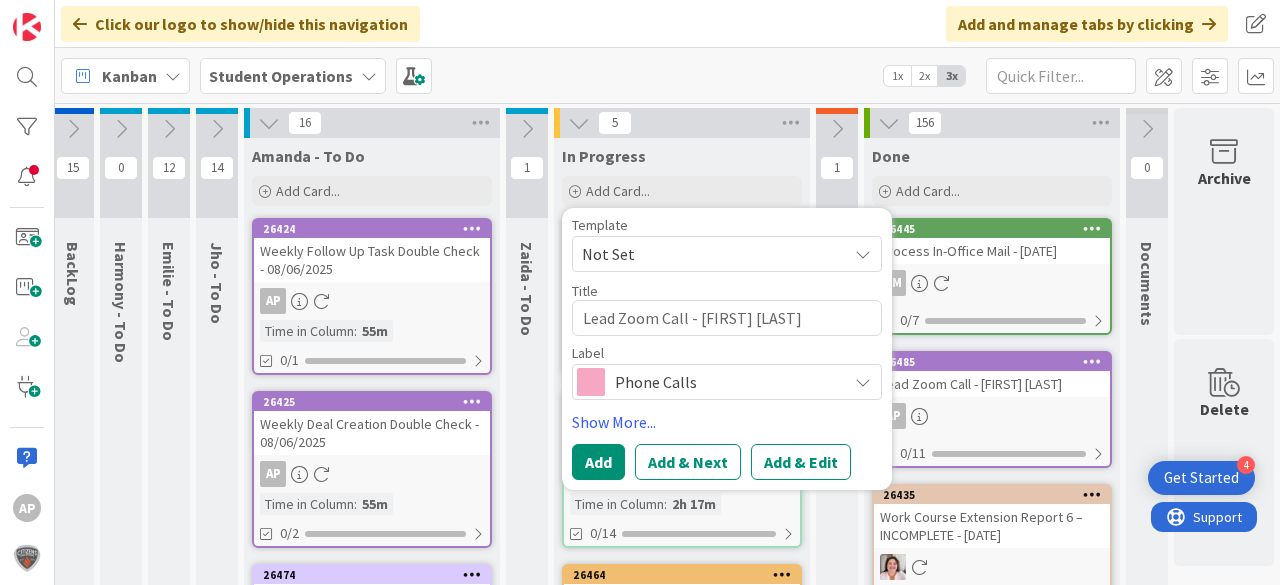 click on "Not Set" at bounding box center (707, 254) 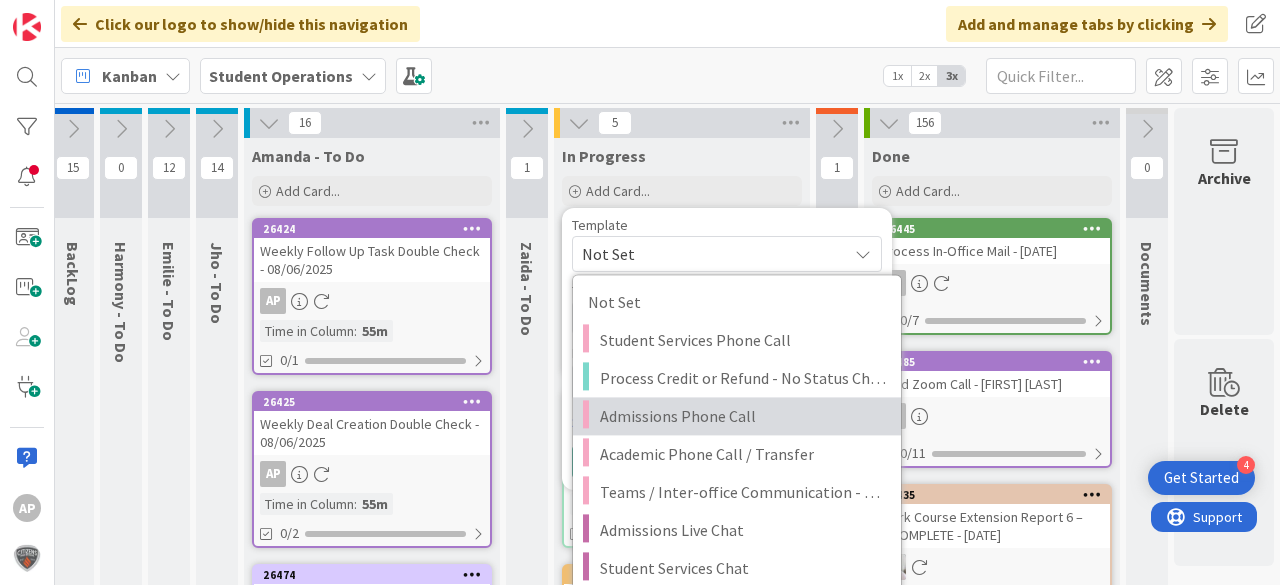 click on "Admissions Phone Call" at bounding box center (743, 416) 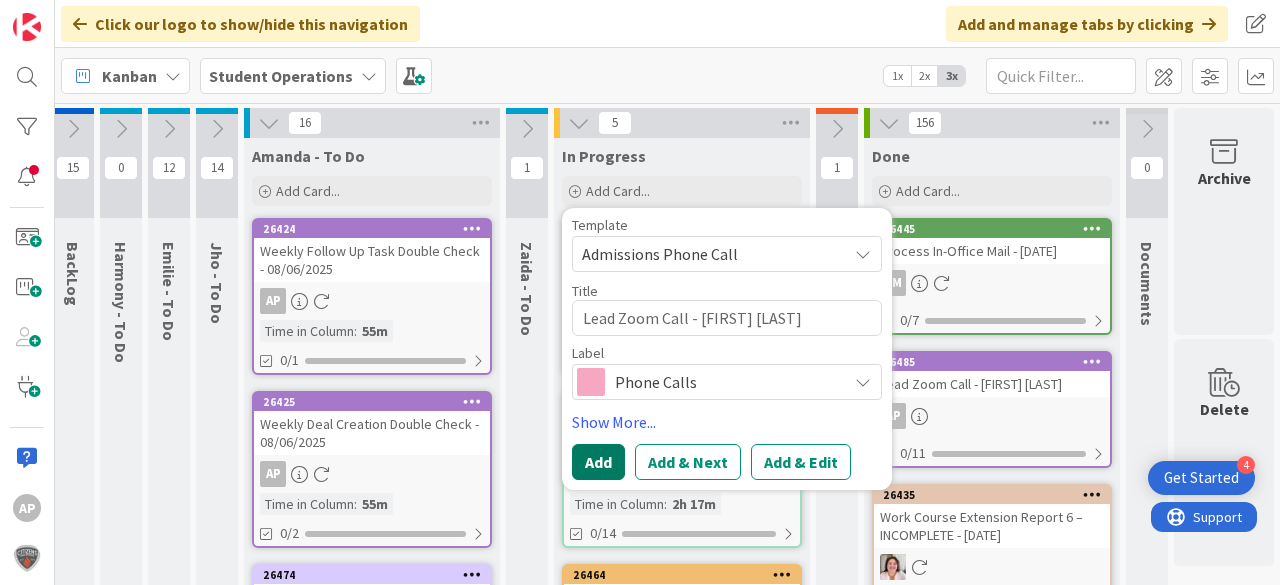 click on "Add" at bounding box center (598, 462) 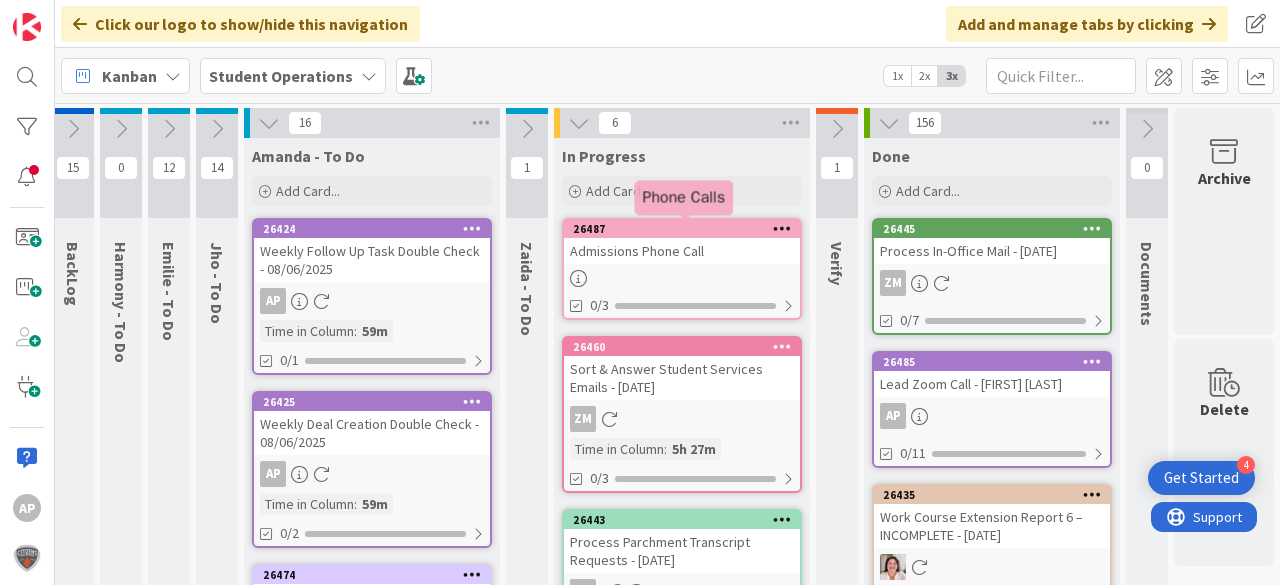 click at bounding box center [782, 228] 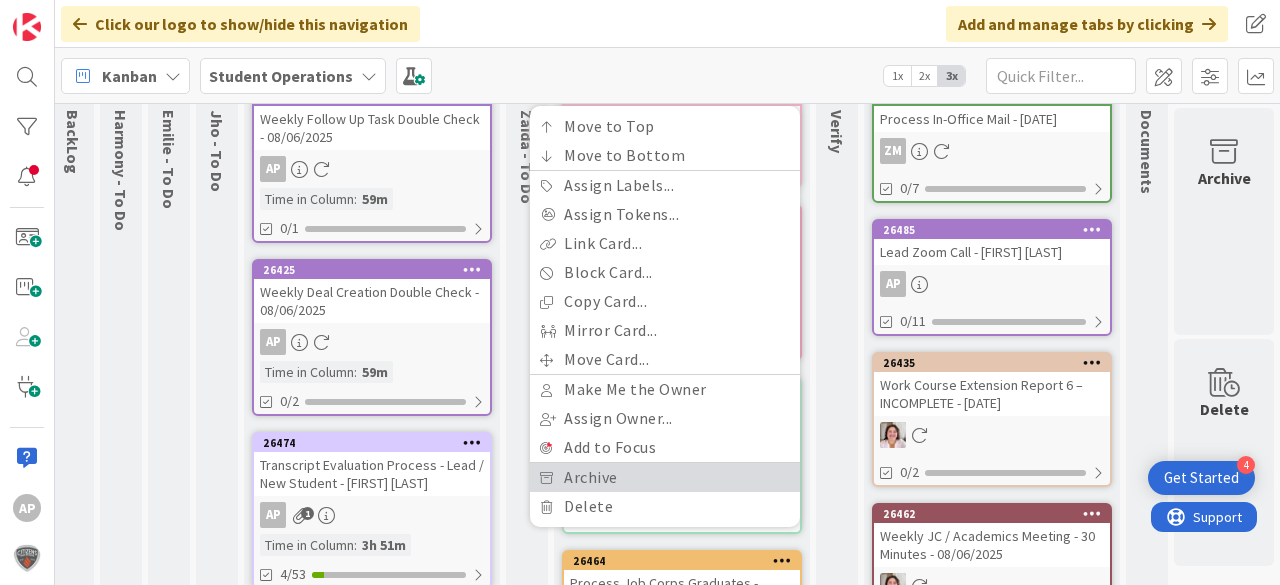 scroll, scrollTop: 160, scrollLeft: 58, axis: both 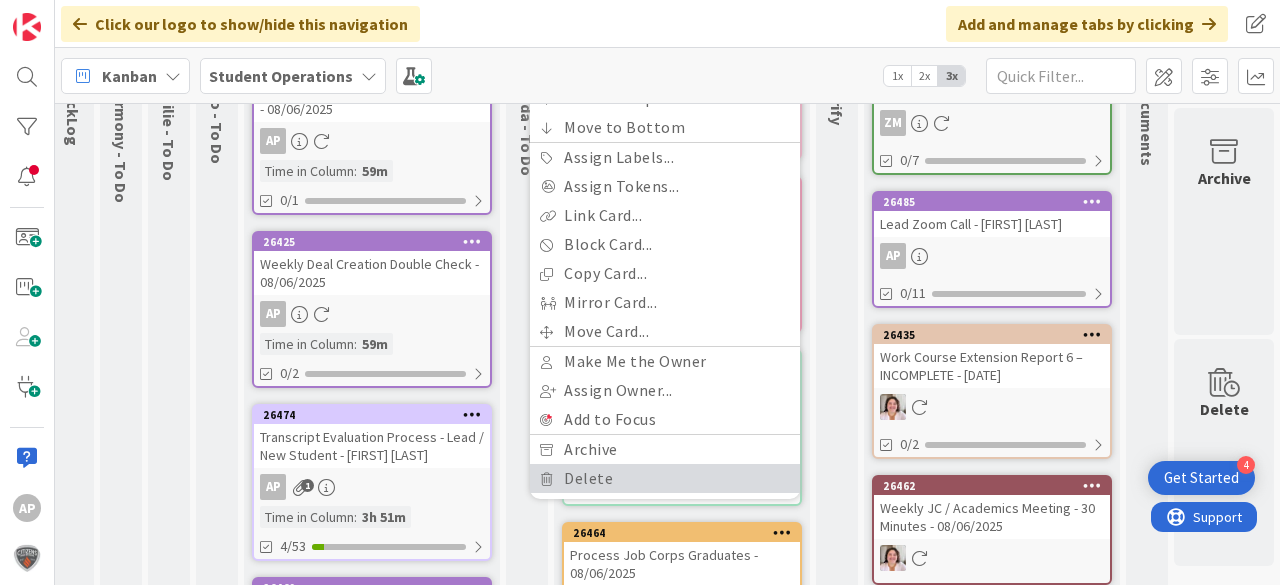 click on "Delete" at bounding box center [665, 478] 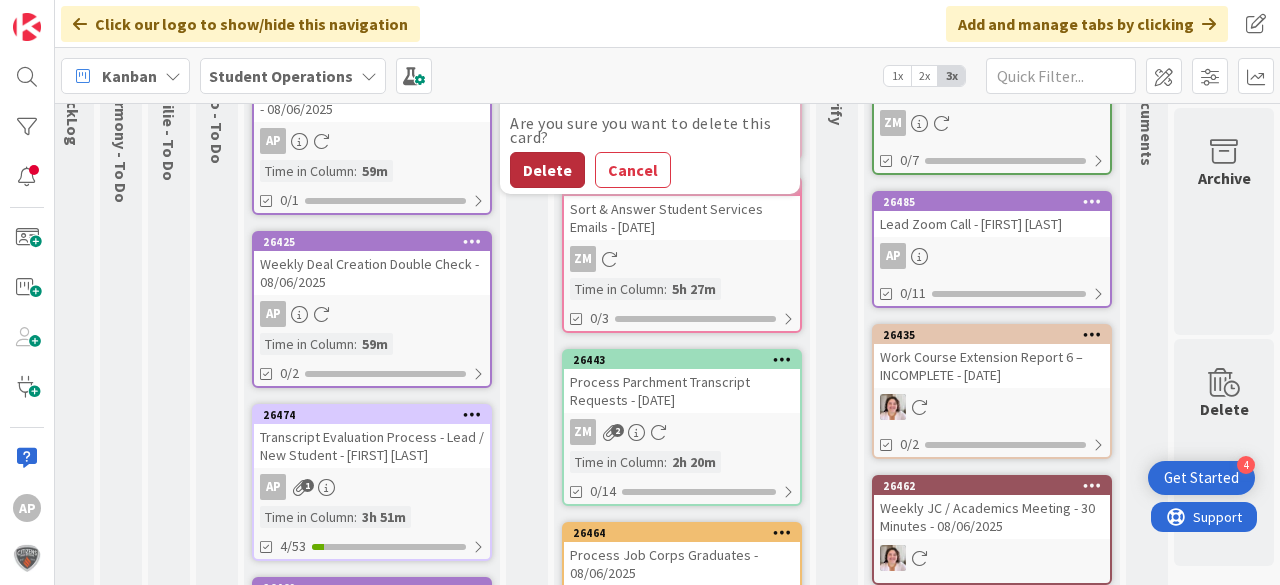 click on "Delete" at bounding box center (547, 170) 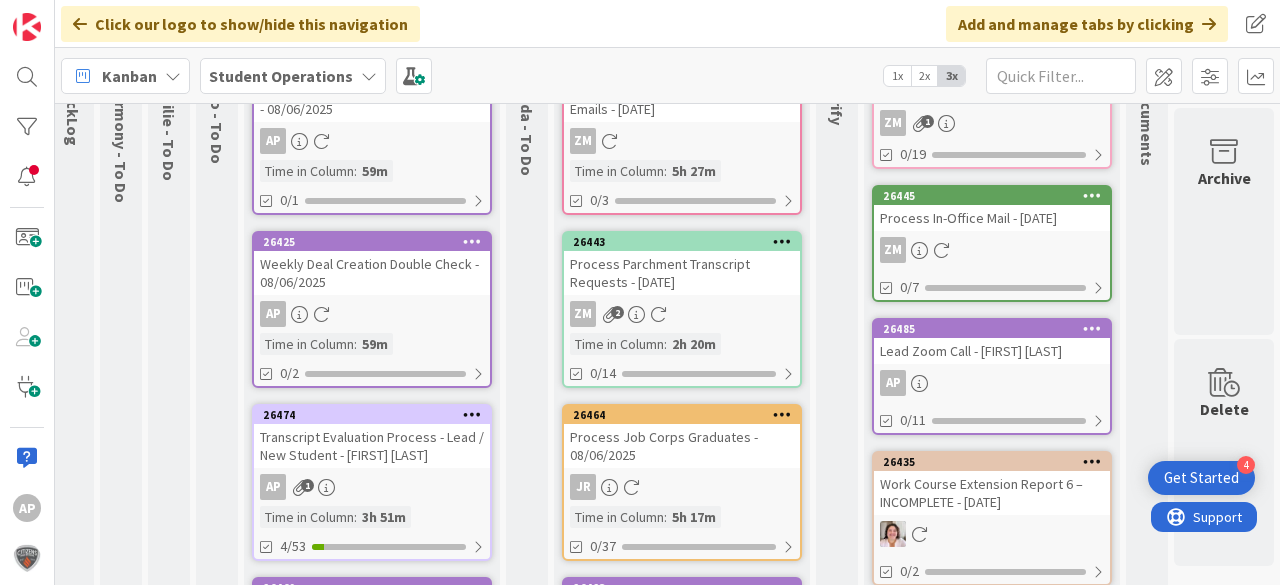 scroll, scrollTop: 0, scrollLeft: 58, axis: horizontal 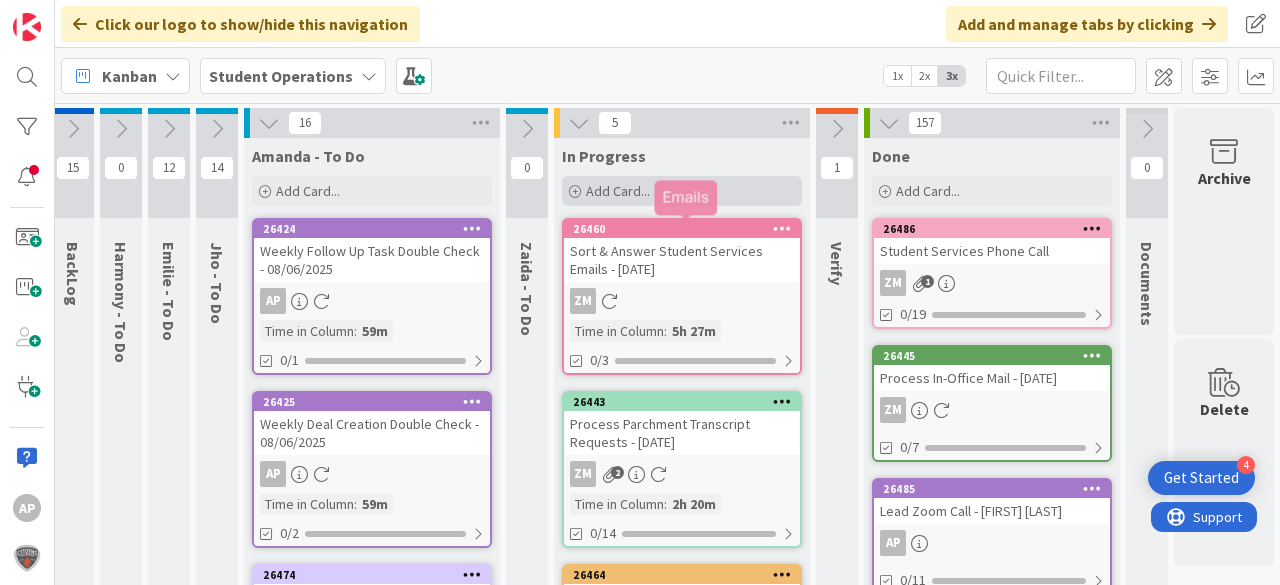 click on "Add Card..." at bounding box center (618, 191) 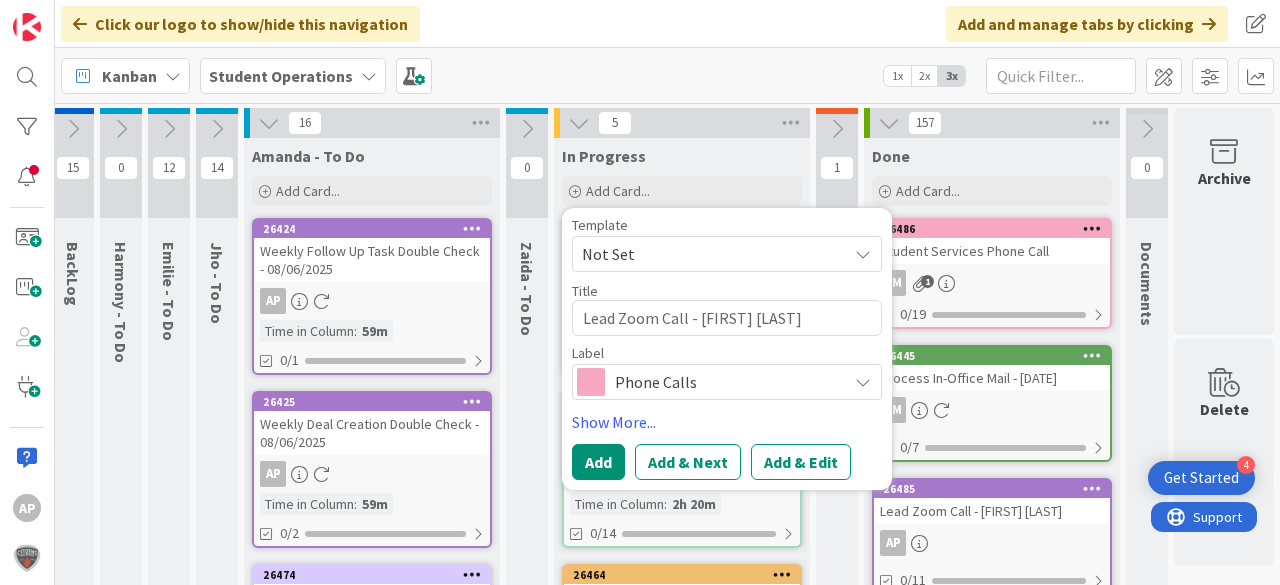 click on "Not Set" at bounding box center [707, 254] 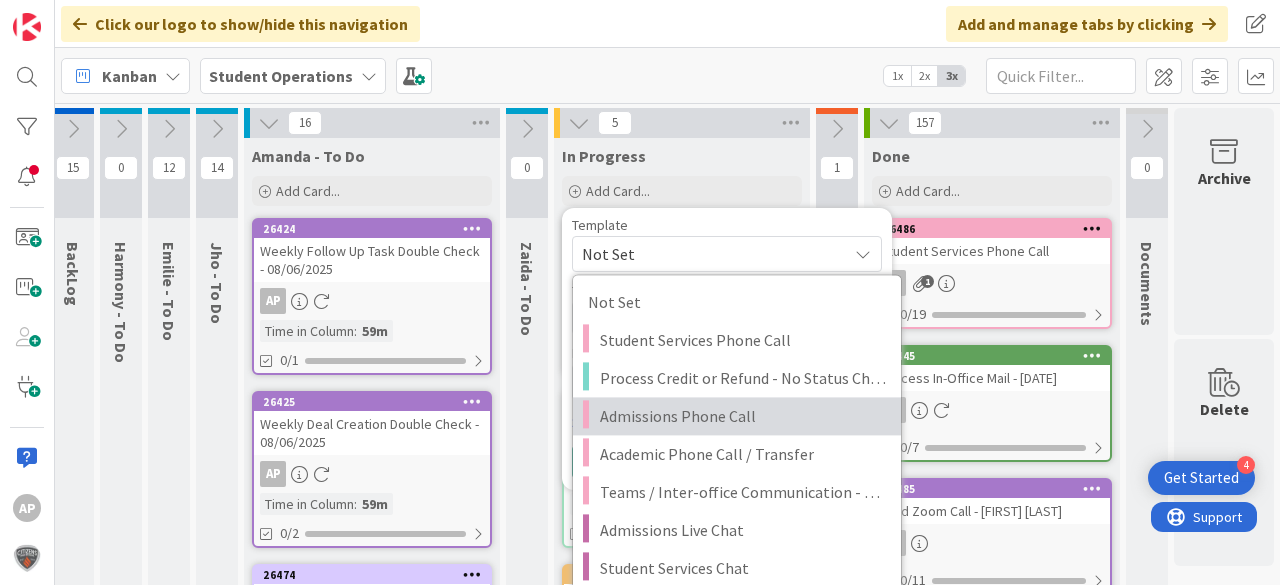 click on "Admissions Phone Call" at bounding box center (743, 416) 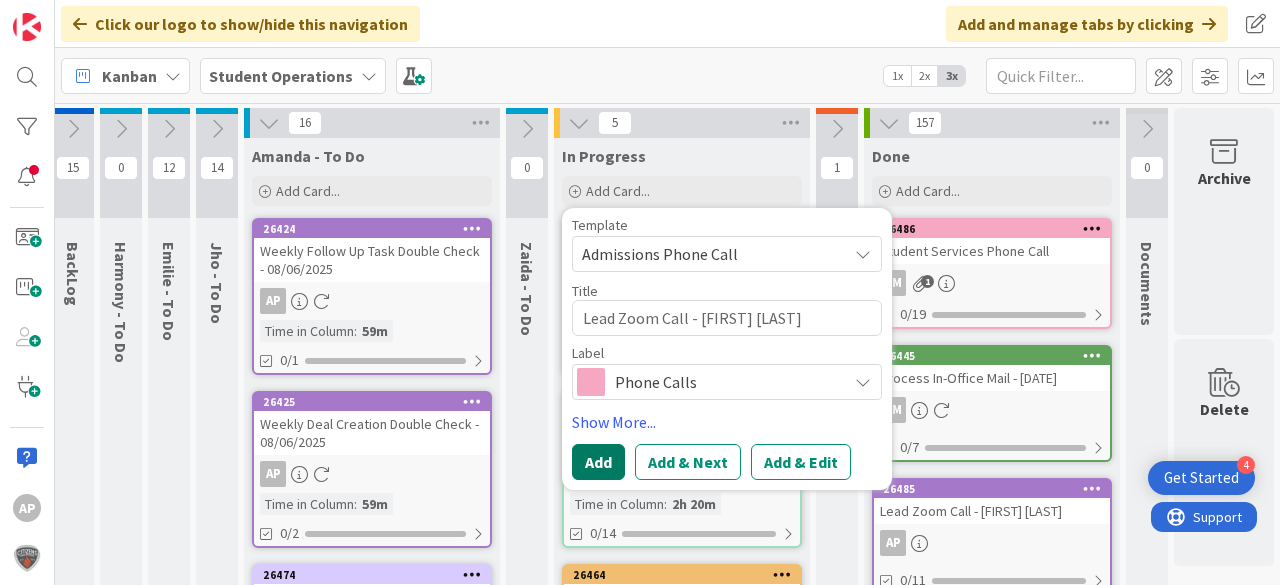 click on "Add" at bounding box center (598, 462) 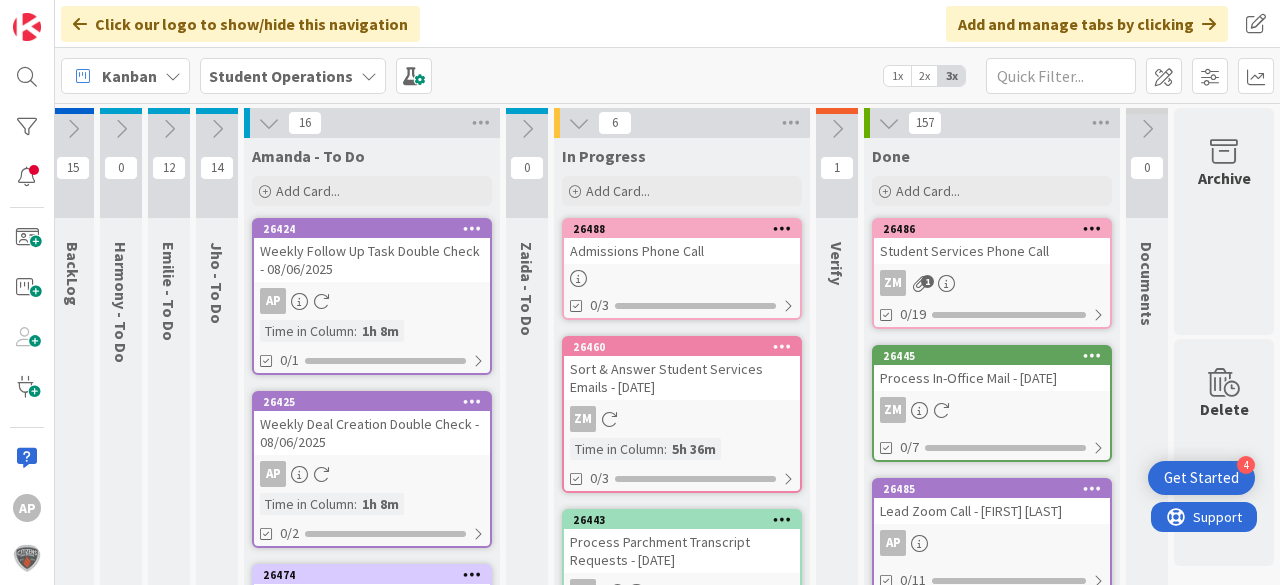 click on "Admissions Phone Call" at bounding box center [682, 251] 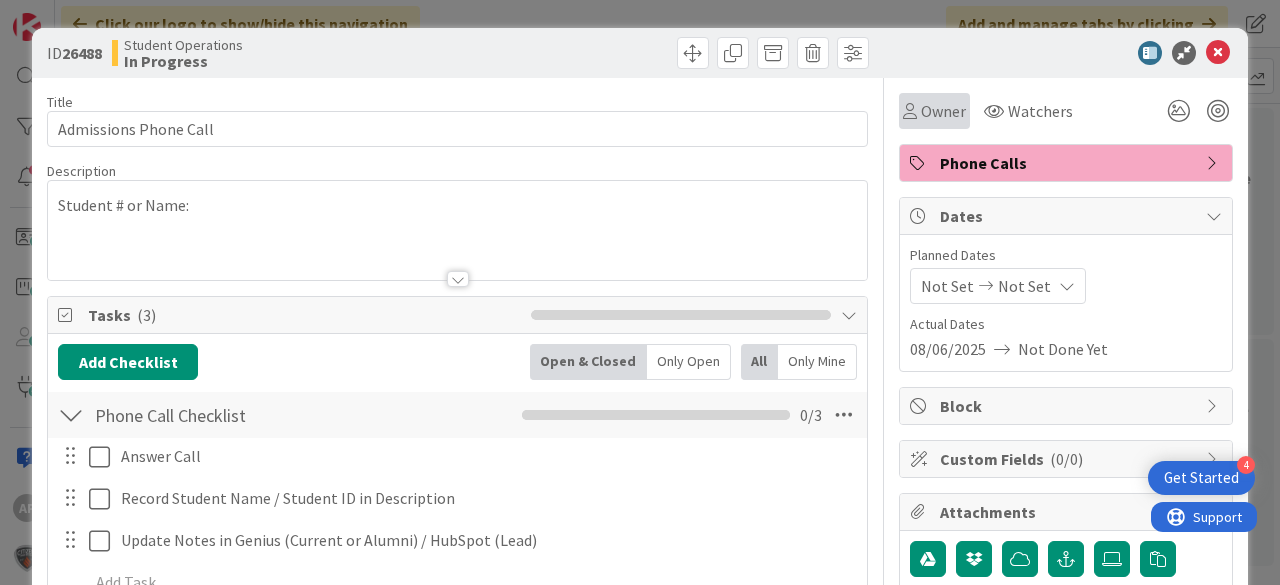 scroll, scrollTop: 0, scrollLeft: 0, axis: both 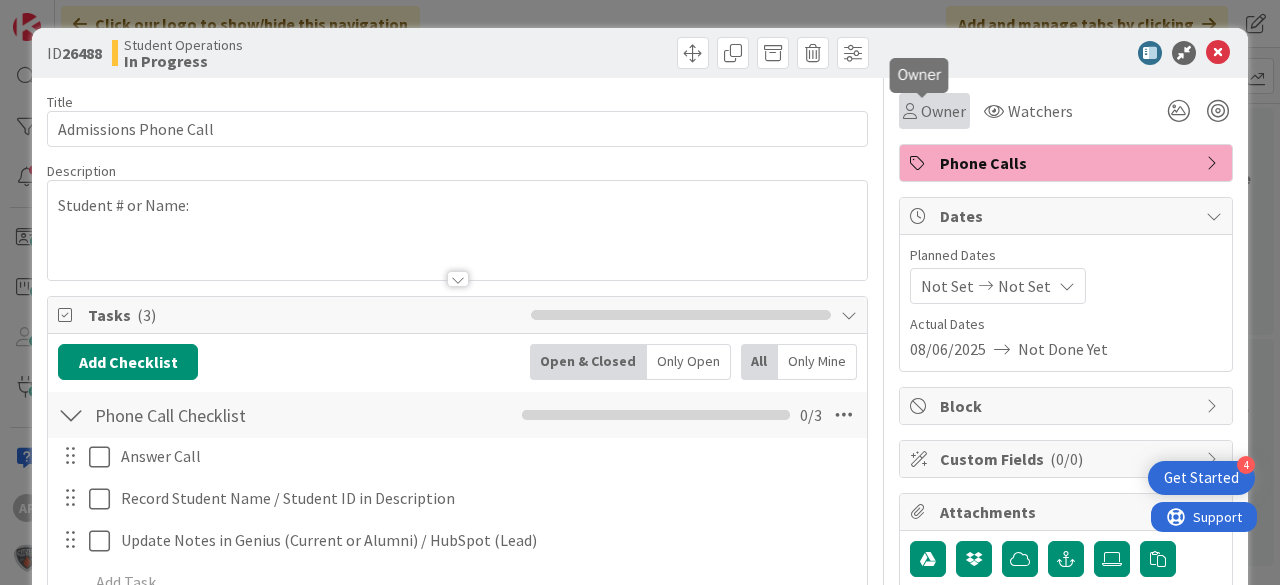 click on "Owner" at bounding box center [943, 111] 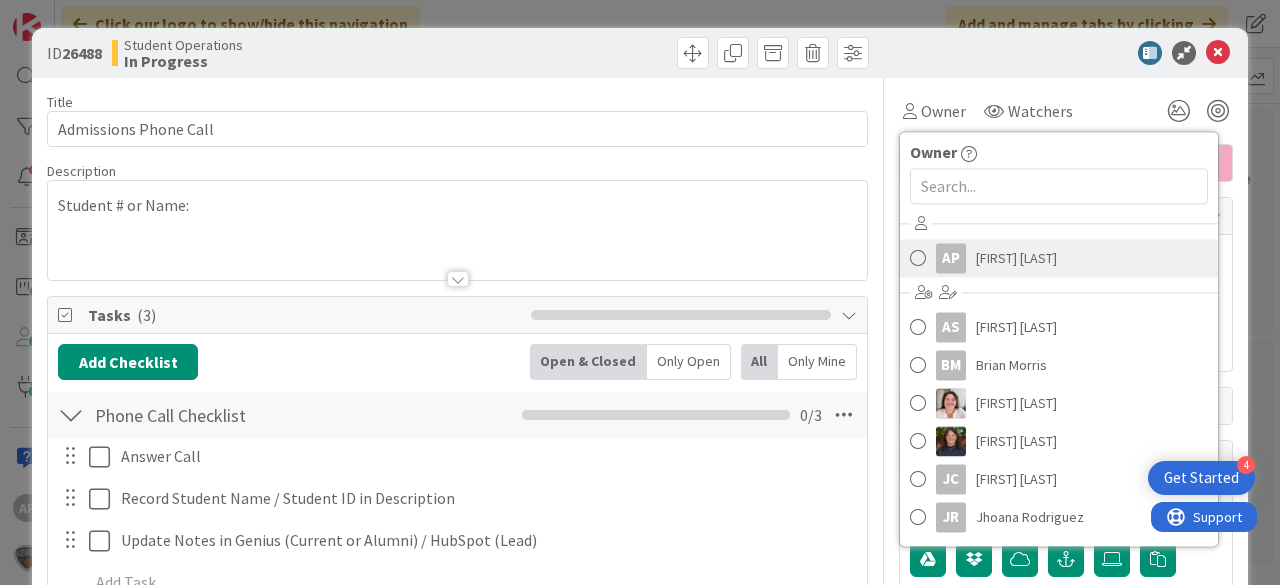 click on "[FIRST] [LAST]" at bounding box center (1016, 258) 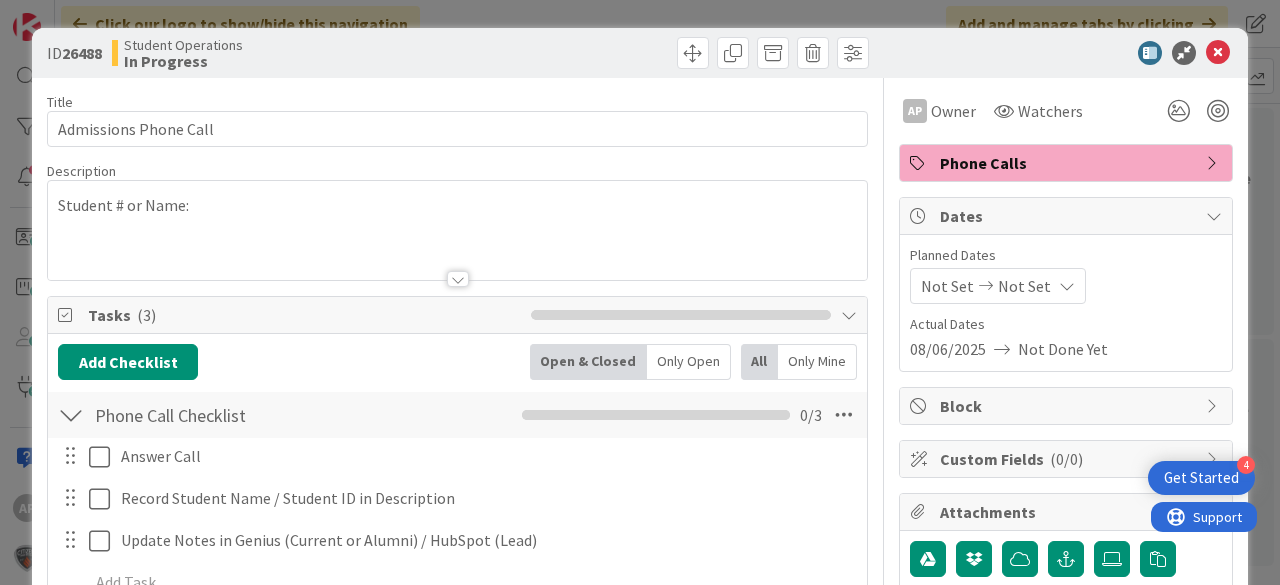 scroll, scrollTop: 0, scrollLeft: 0, axis: both 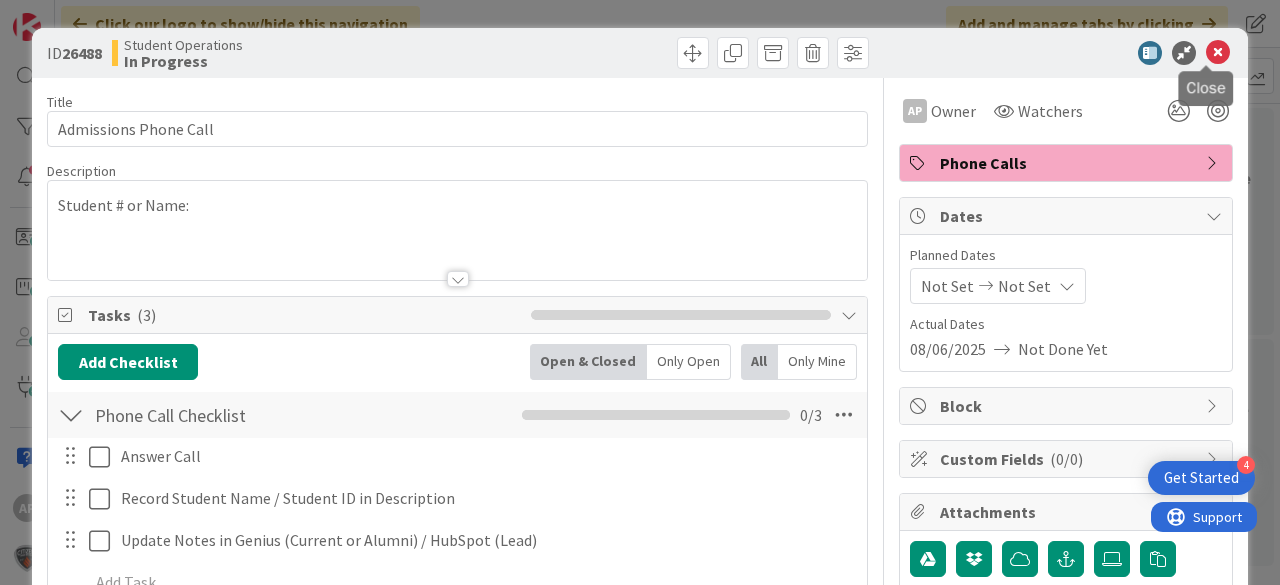 click at bounding box center [1218, 53] 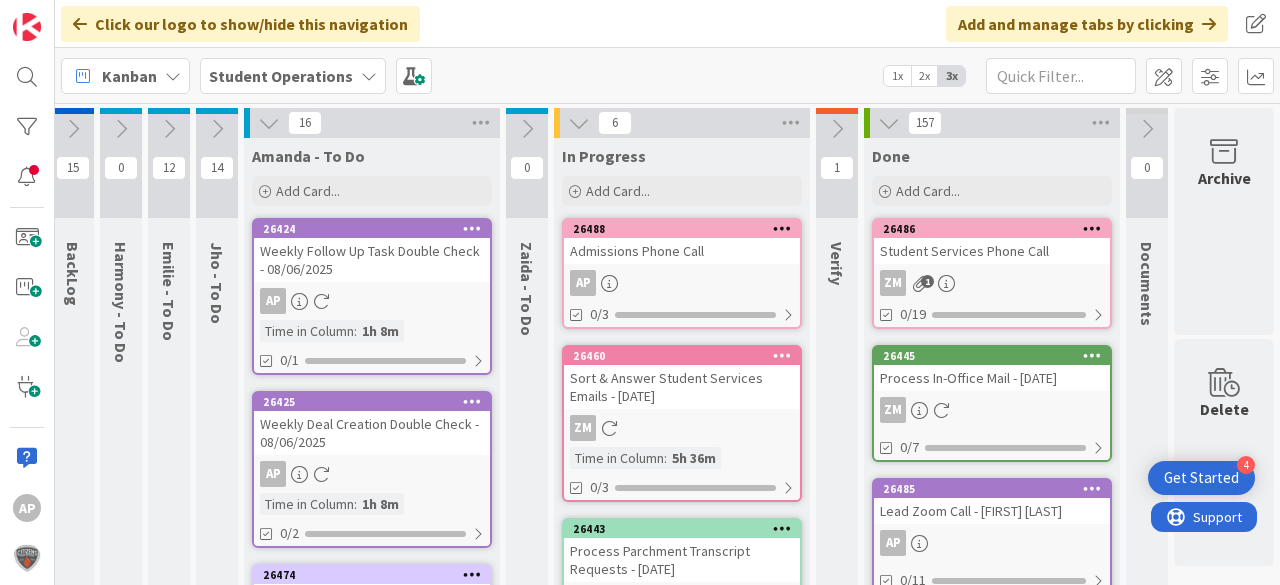 scroll, scrollTop: 0, scrollLeft: 0, axis: both 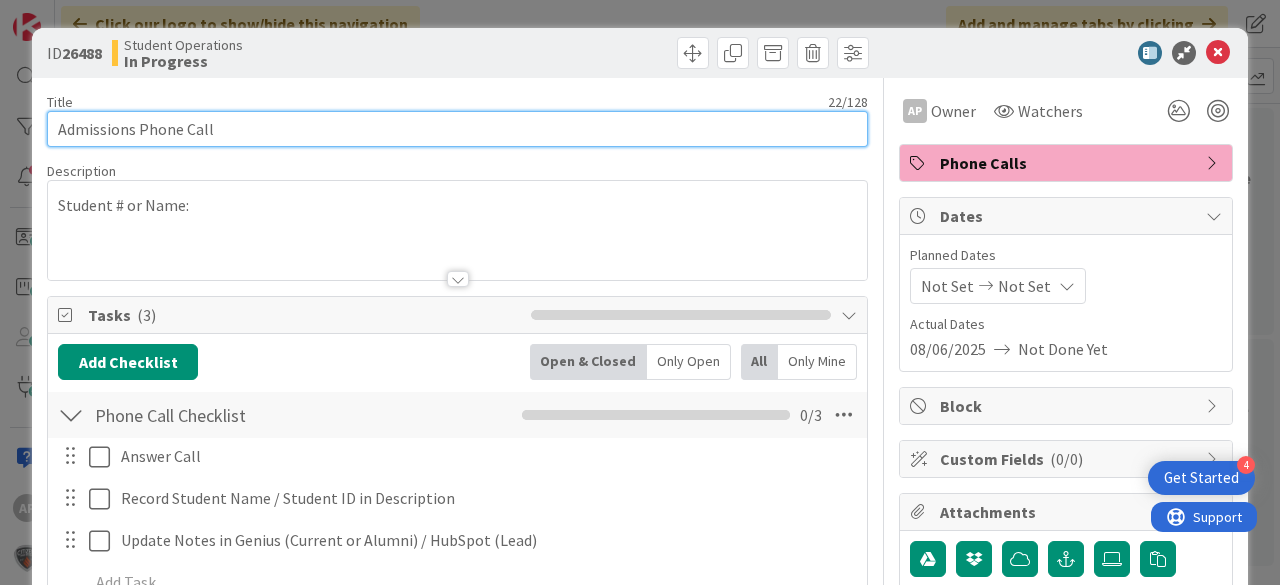 click on "Admissions Phone Call" at bounding box center (457, 129) 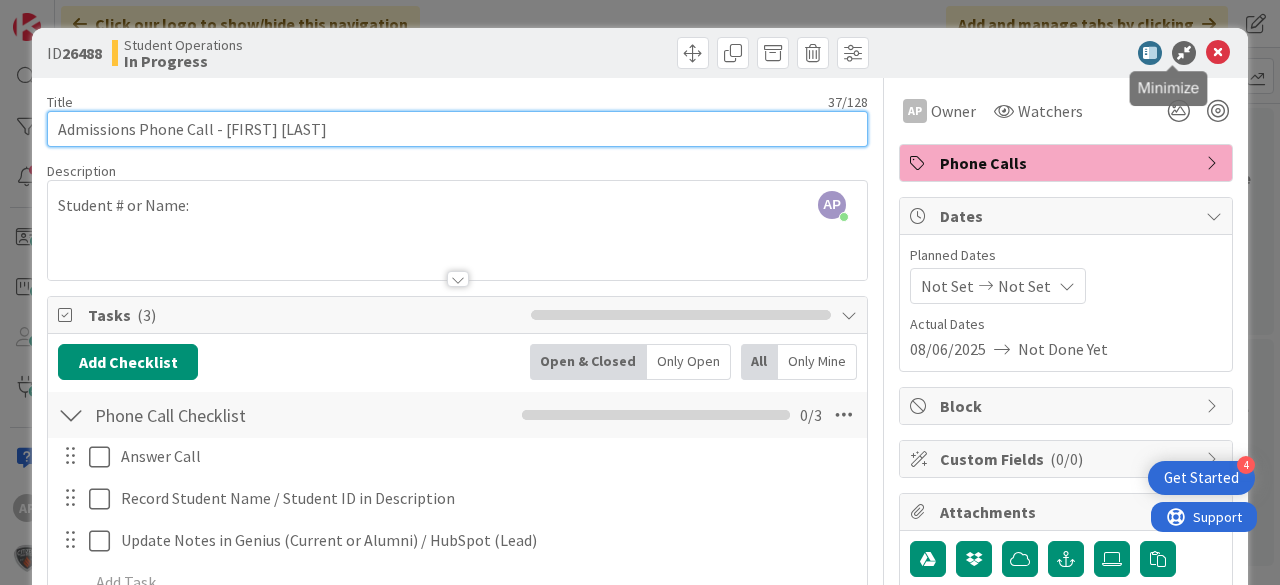 type on "Admissions Phone Call - [FIRST] [LAST]" 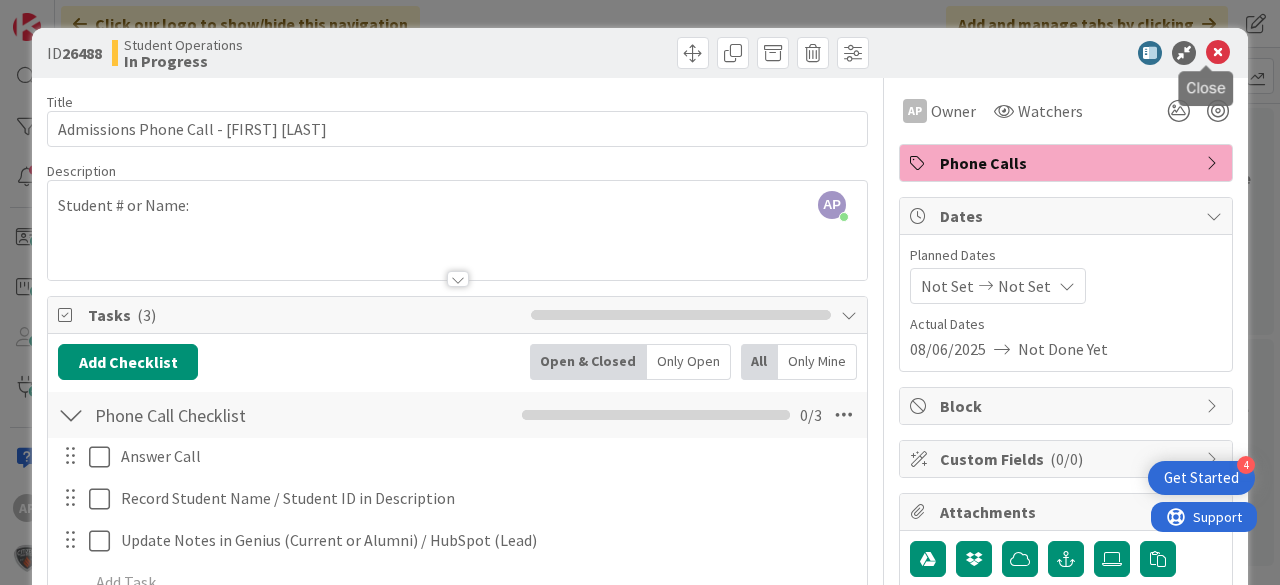click at bounding box center (1218, 53) 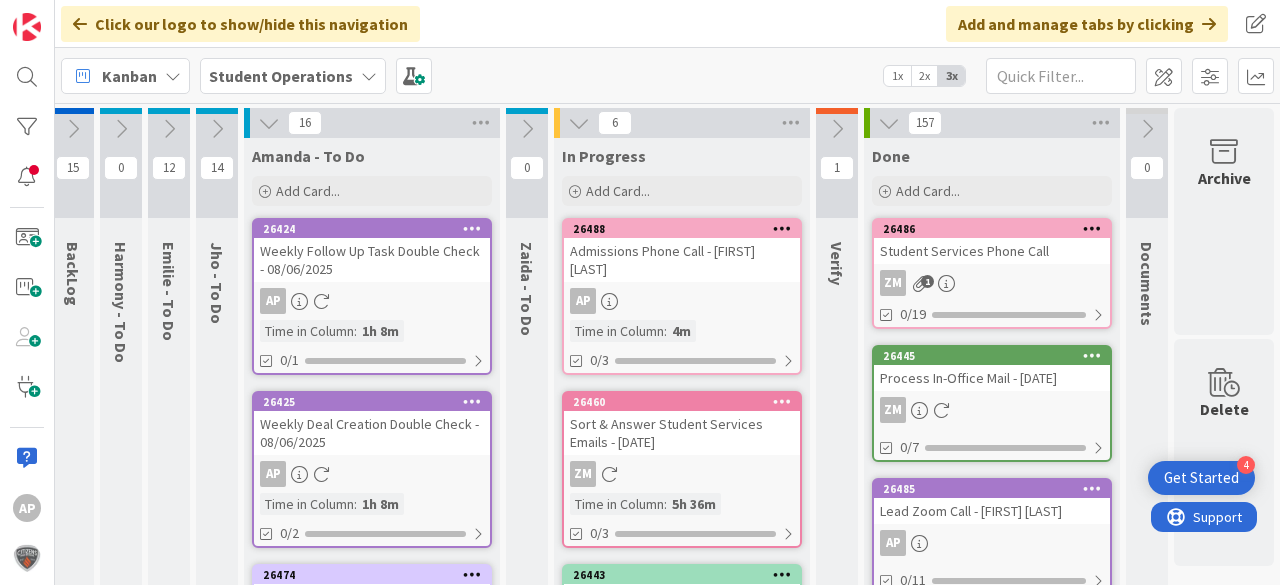 scroll, scrollTop: 0, scrollLeft: 0, axis: both 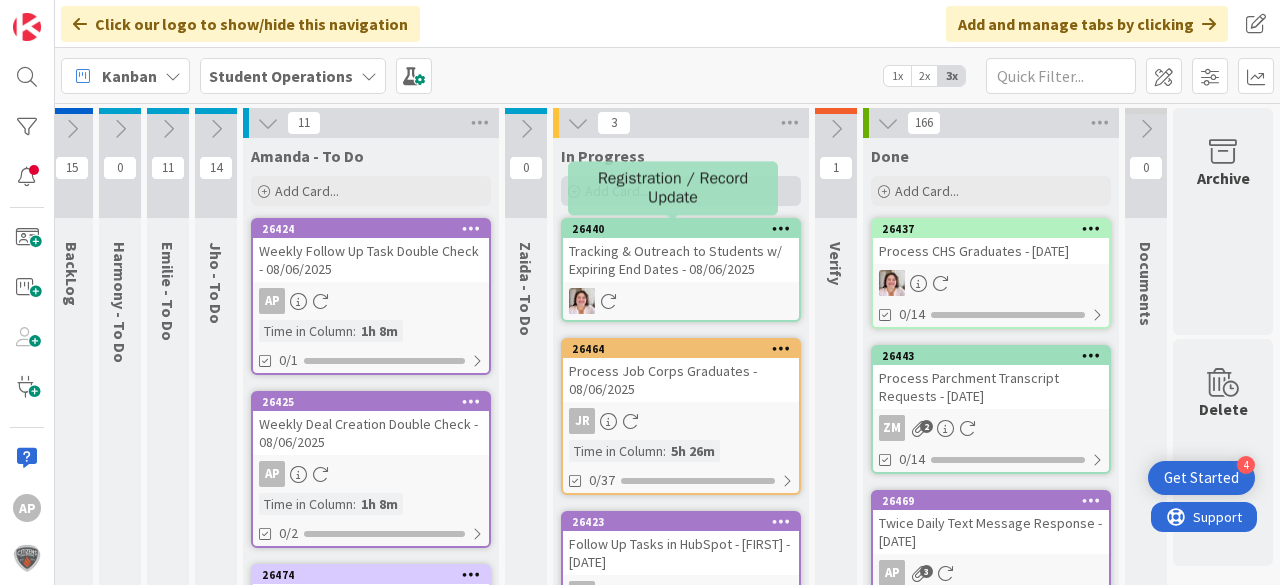 click on "Add Card..." at bounding box center [681, 191] 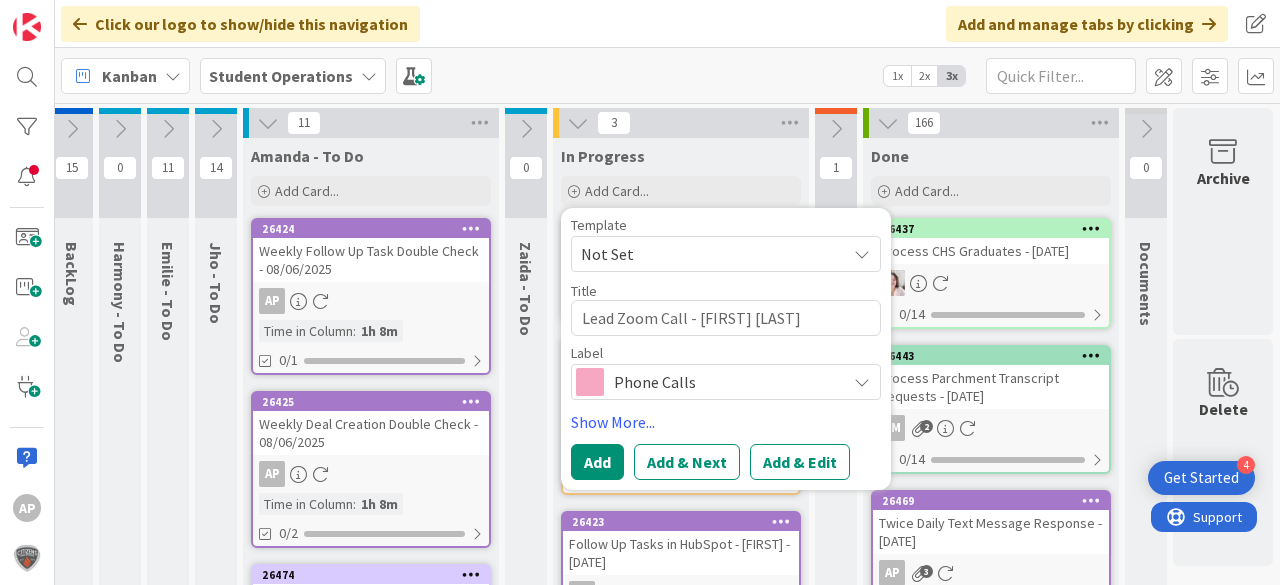 click on "Not Set" at bounding box center (706, 254) 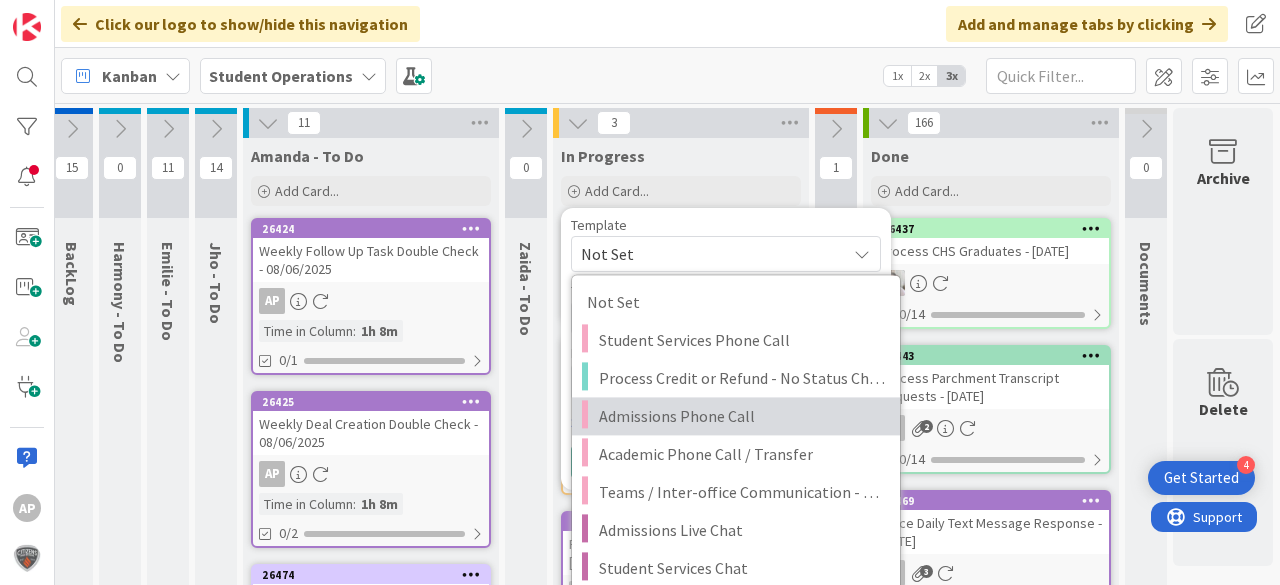 click on "Admissions Phone Call" at bounding box center (742, 416) 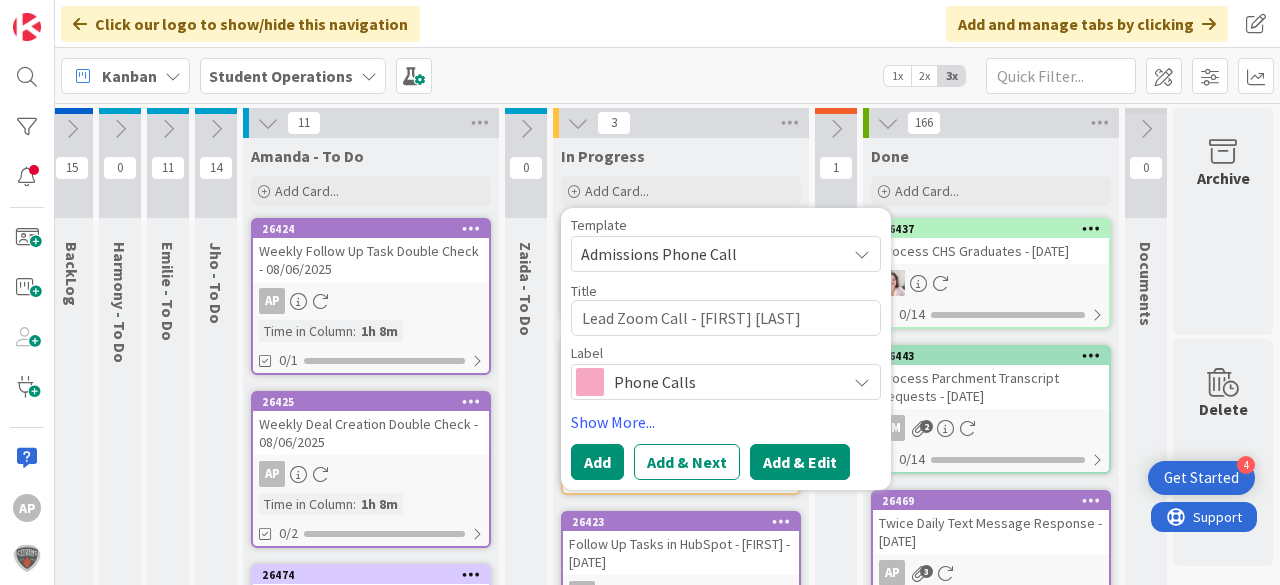 click on "Add & Edit" at bounding box center (800, 462) 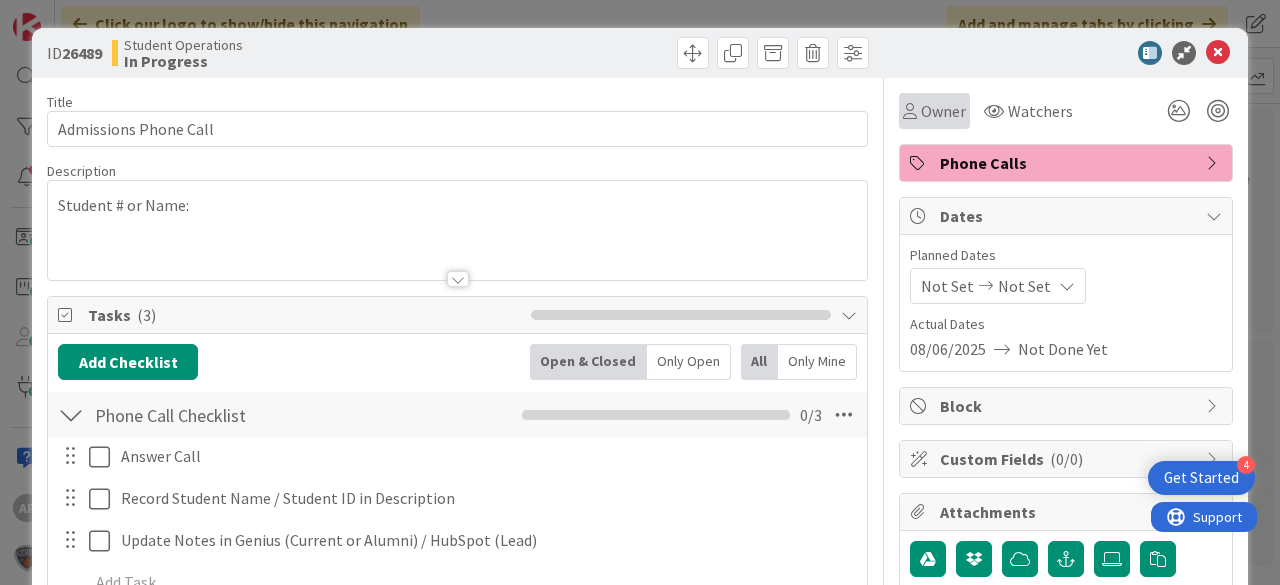 scroll, scrollTop: 0, scrollLeft: 0, axis: both 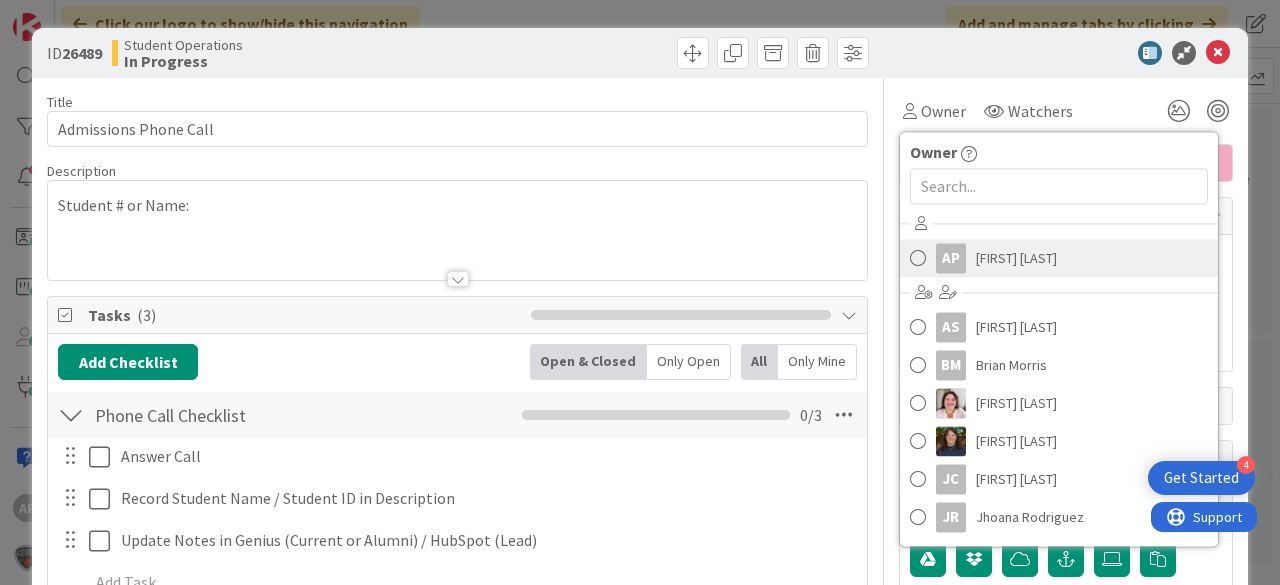 click on "[FIRST] [LAST]" at bounding box center [1016, 258] 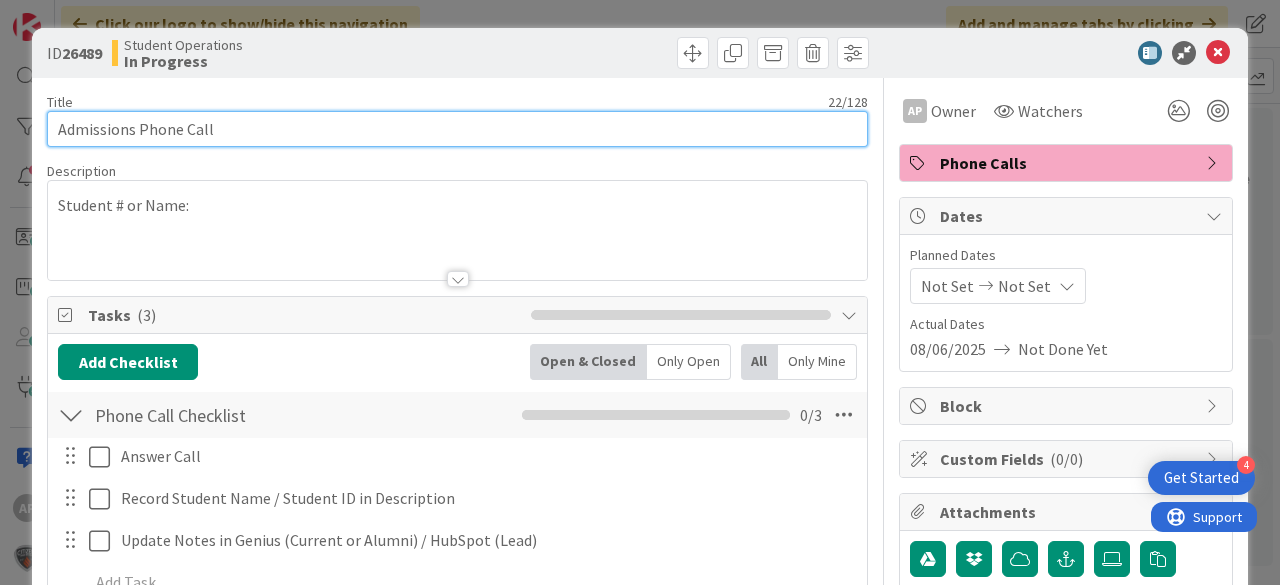 click on "Admissions Phone Call" at bounding box center (457, 129) 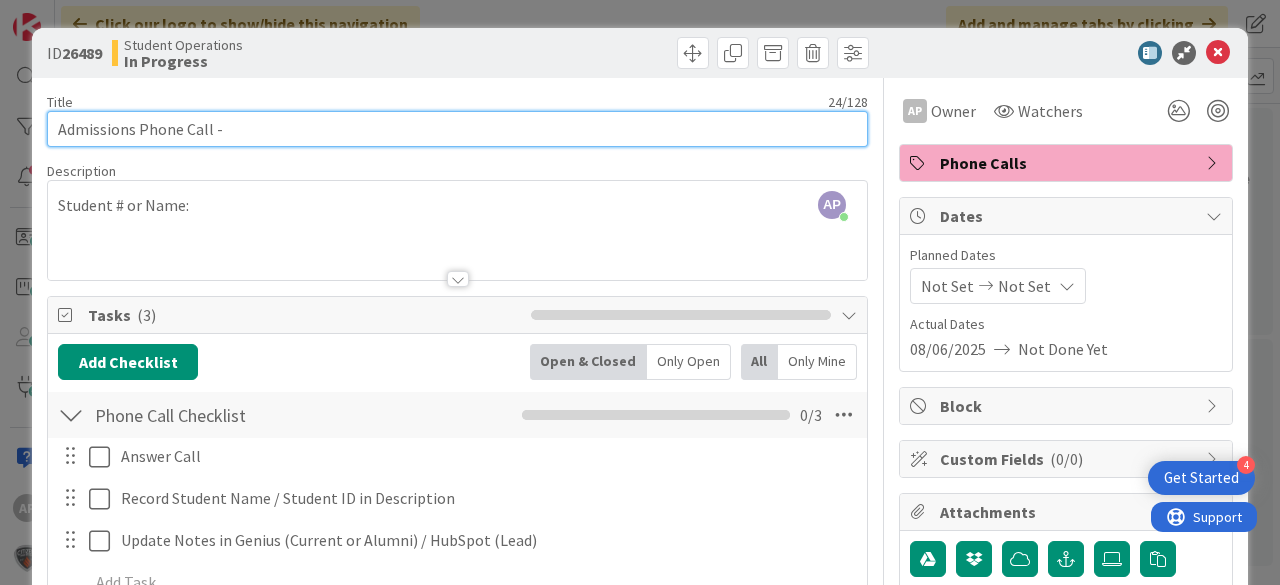 click on "Admissions Phone Call -" at bounding box center [457, 129] 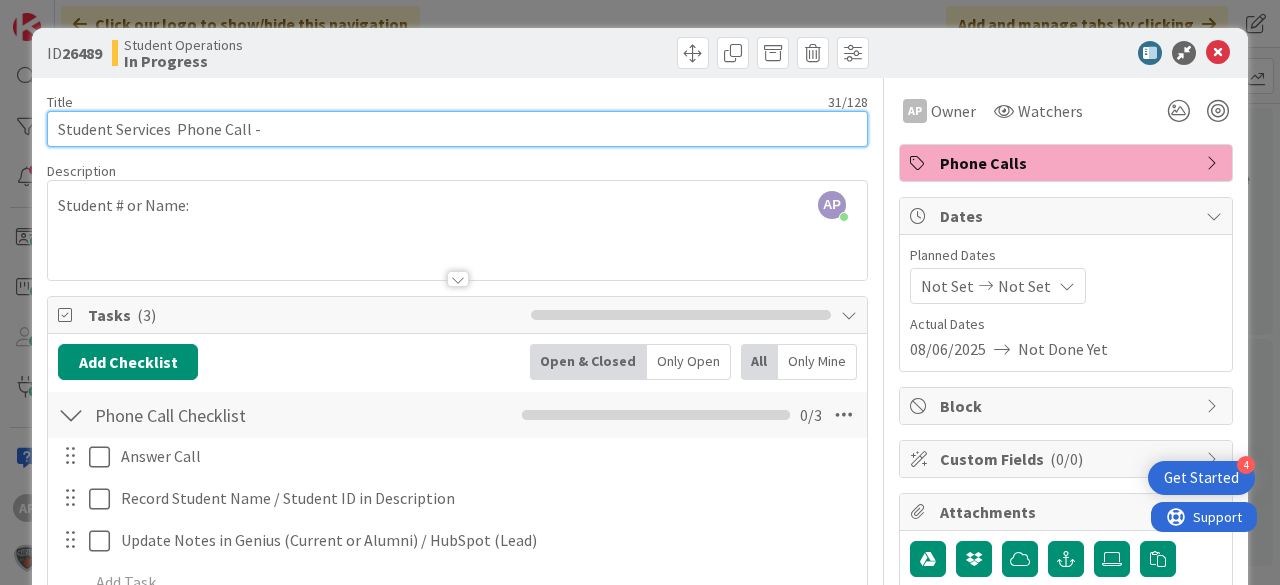 drag, startPoint x: 71, startPoint y: 125, endPoint x: 110, endPoint y: 109, distance: 42.154476 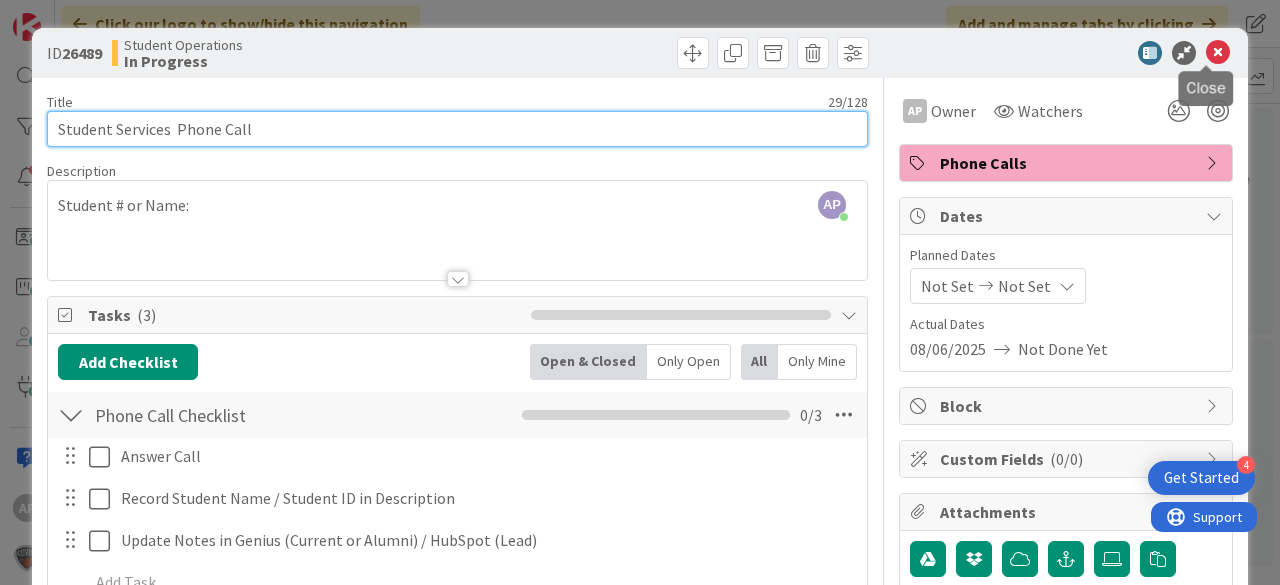 type on "Student Services  Phone Call" 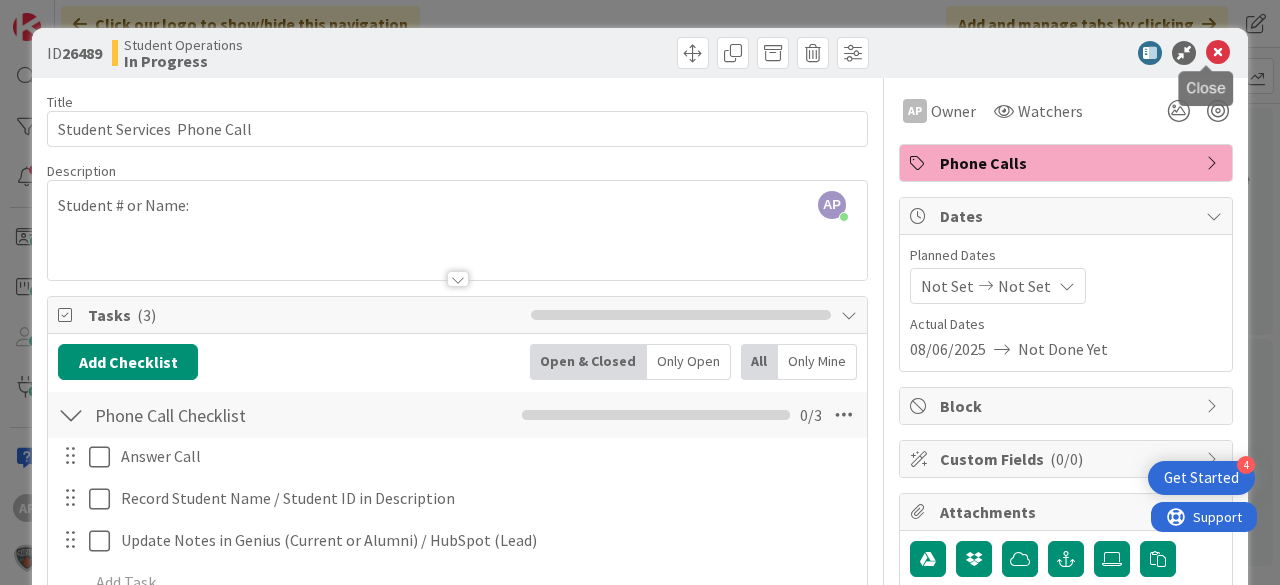 click at bounding box center (1218, 53) 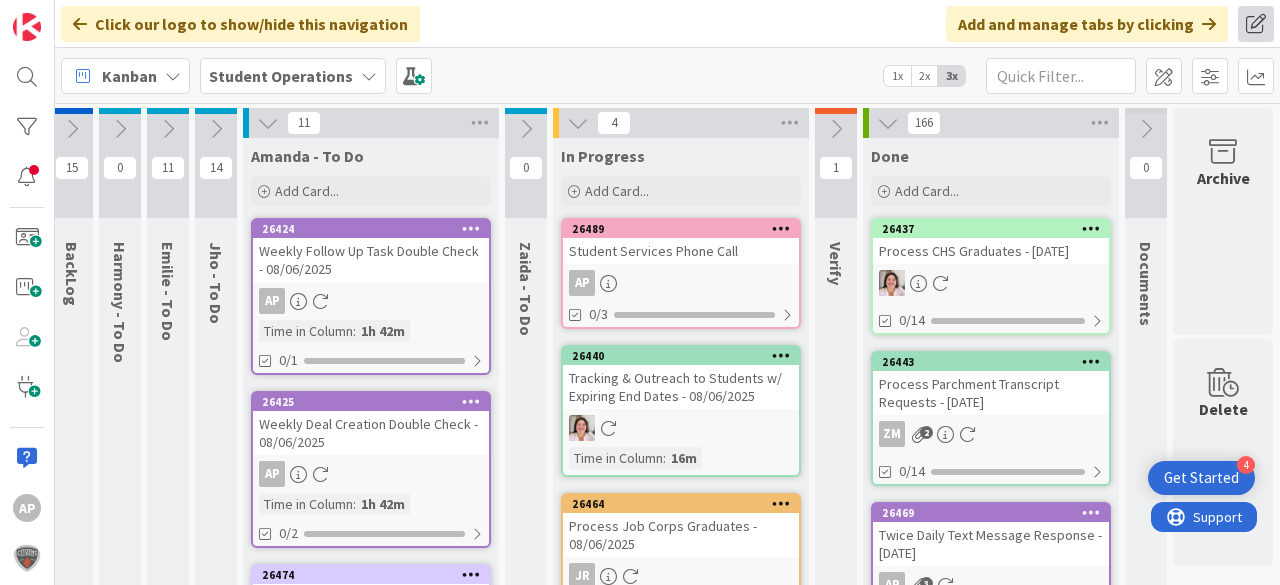 scroll, scrollTop: 0, scrollLeft: 0, axis: both 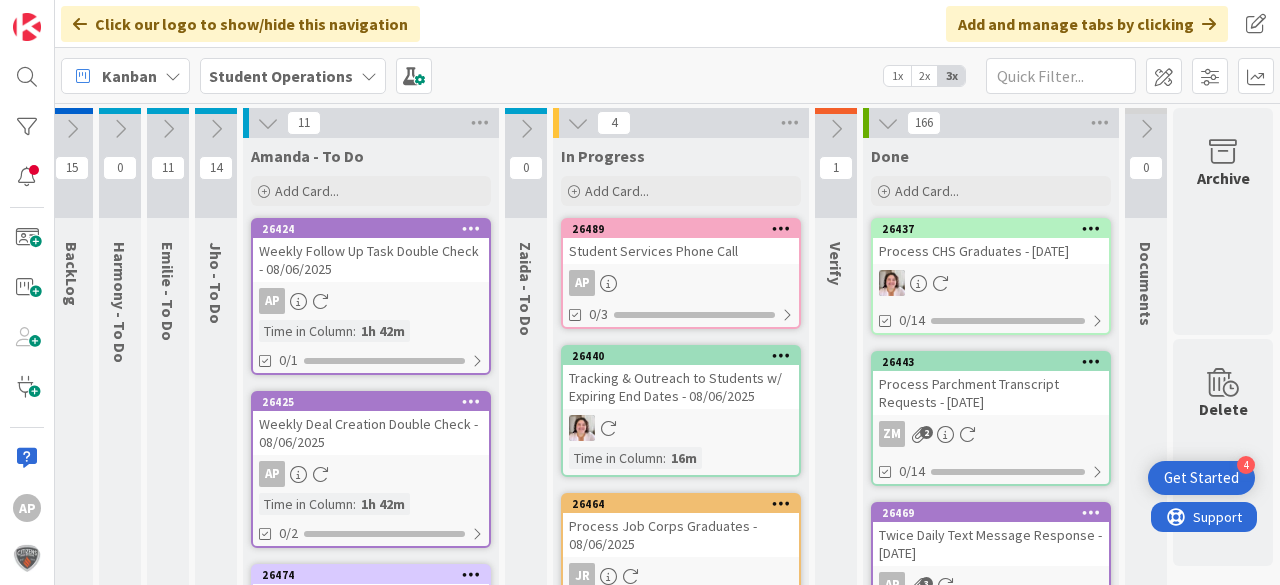 click on "AP" at bounding box center [681, 283] 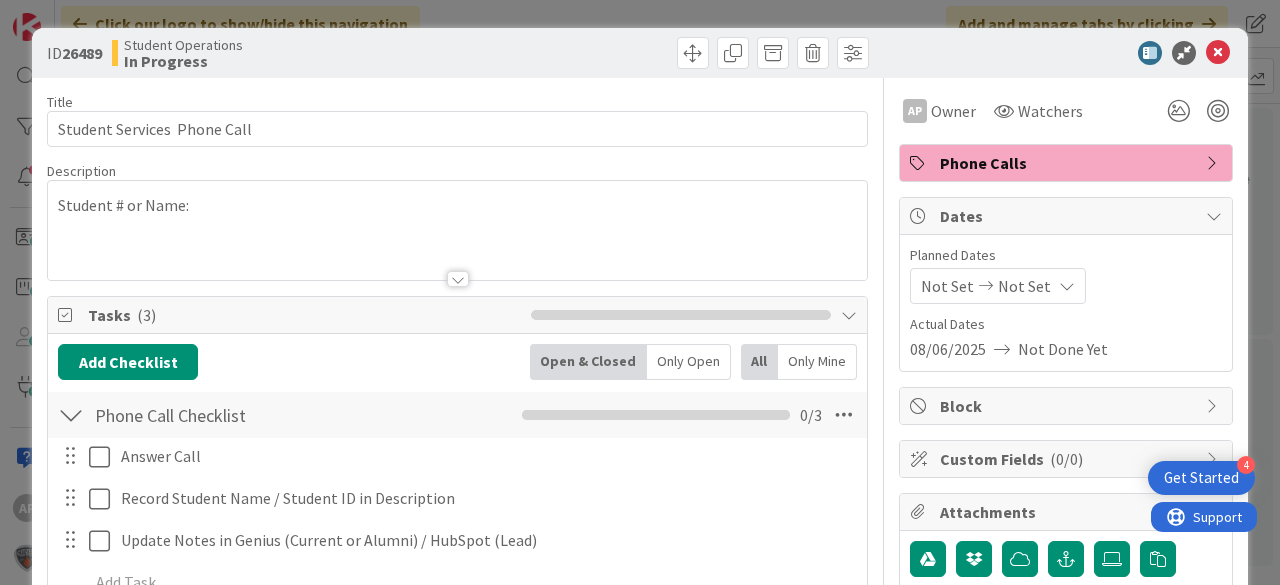 scroll, scrollTop: 0, scrollLeft: 0, axis: both 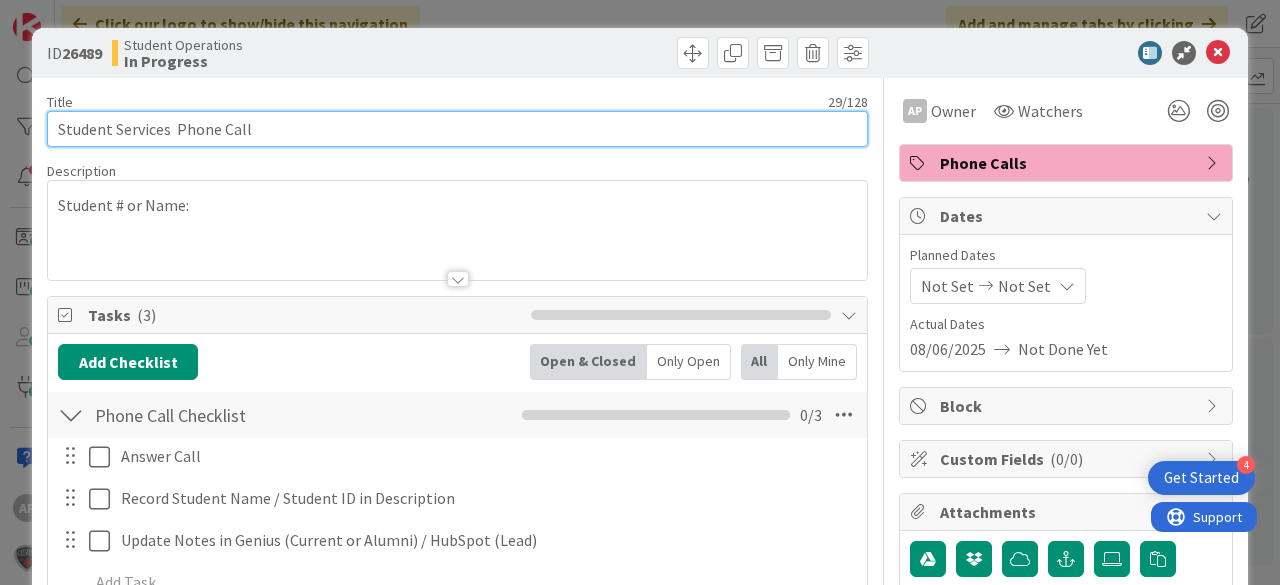 click on "Student Services  Phone Call" at bounding box center (457, 129) 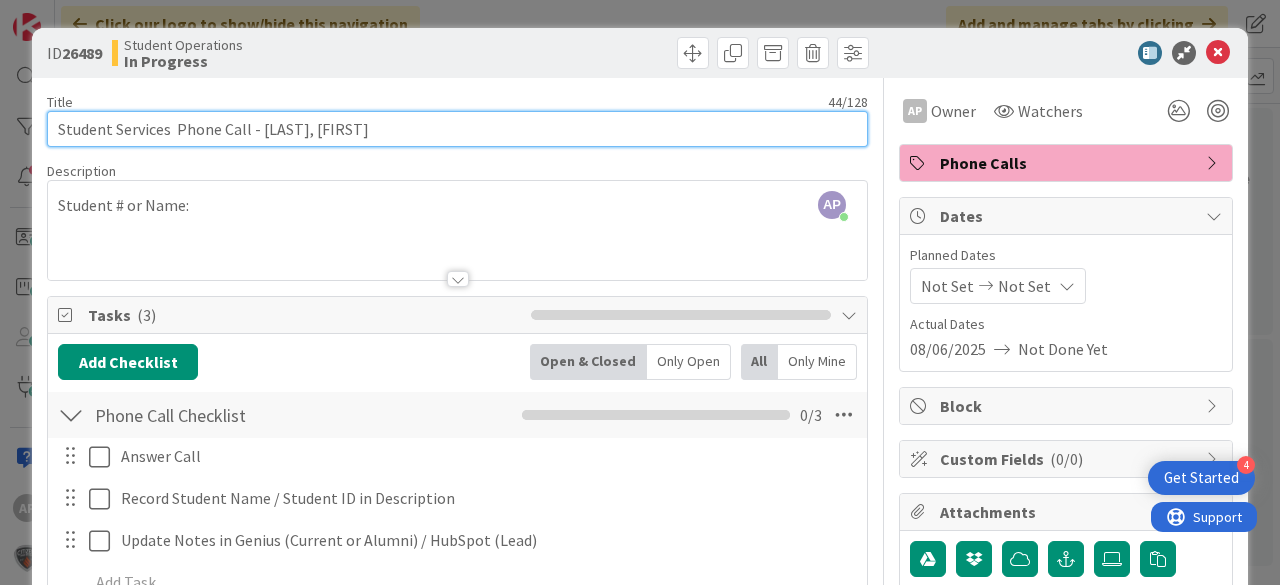 type on "Student Services  Phone Call - [LAST], [FIRST]" 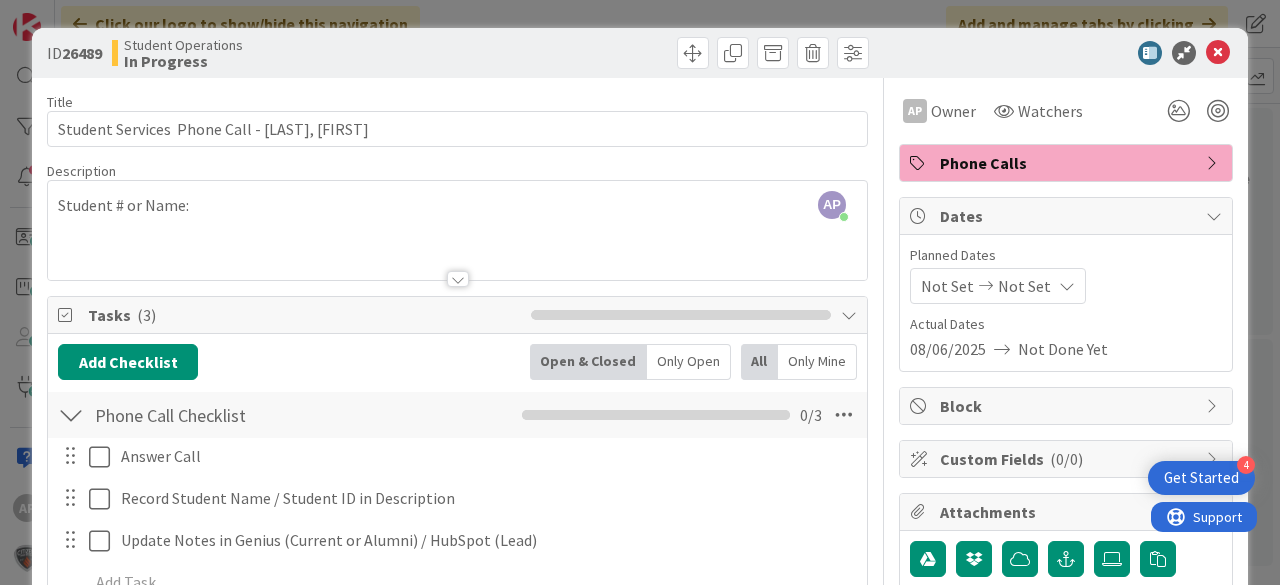 click at bounding box center [1218, 53] 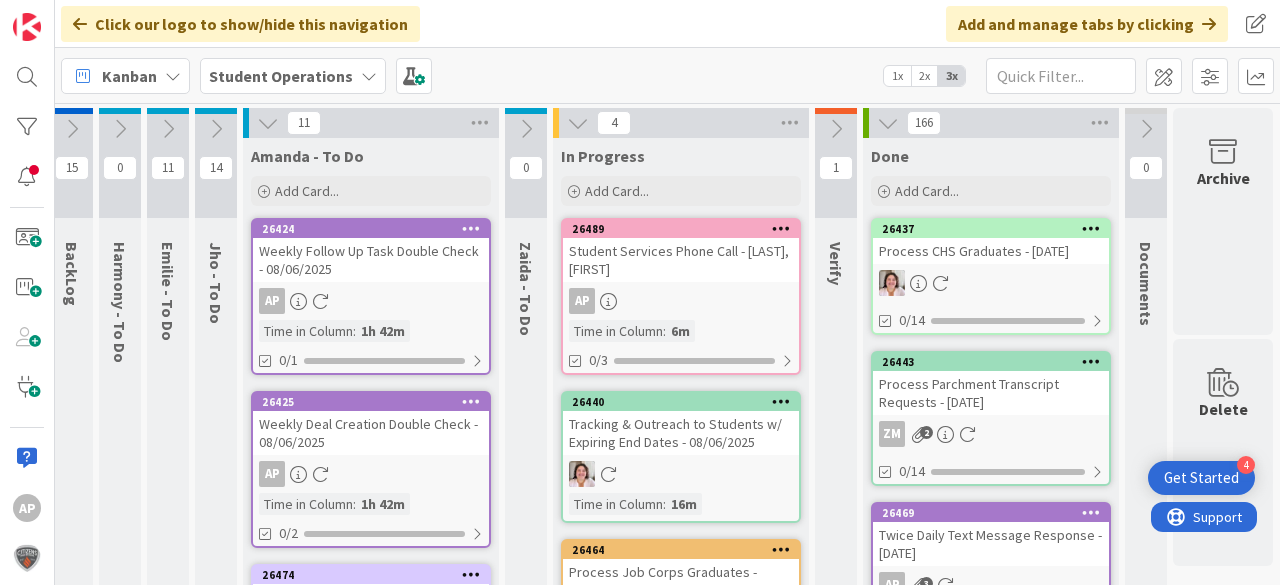 scroll, scrollTop: 0, scrollLeft: 0, axis: both 